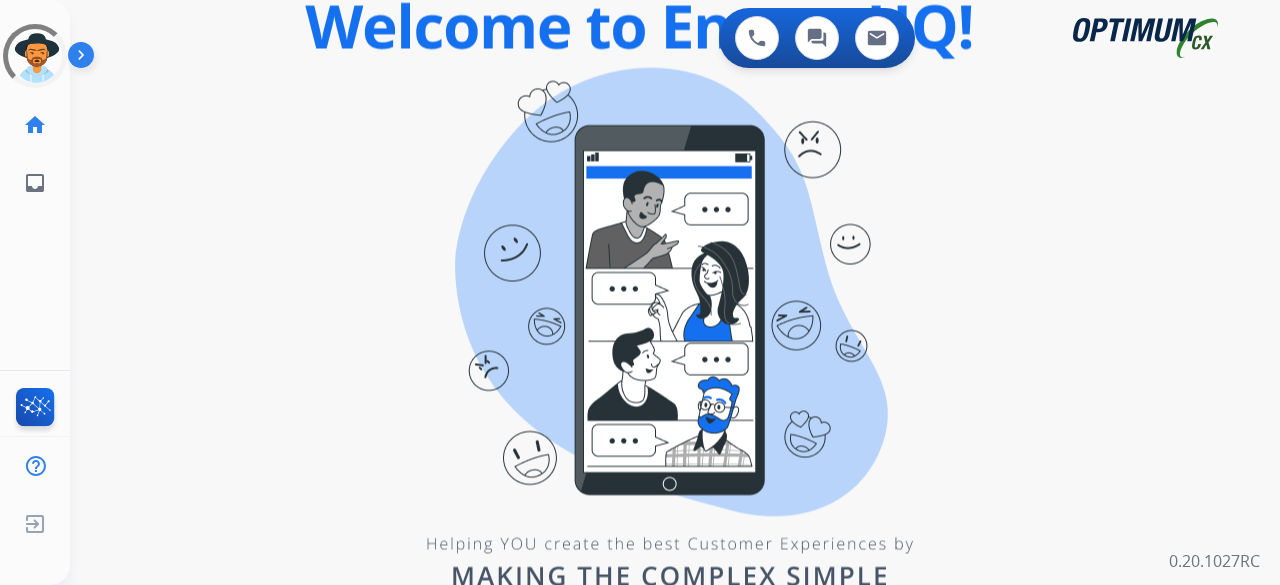 scroll, scrollTop: 0, scrollLeft: 0, axis: both 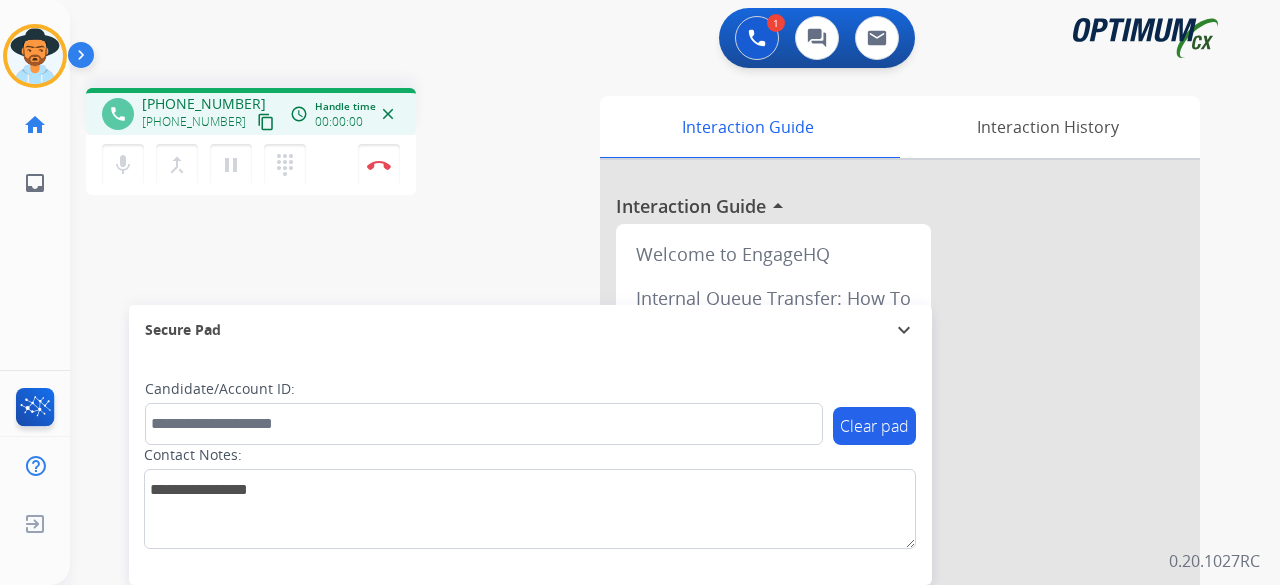 click on "content_copy" at bounding box center (266, 122) 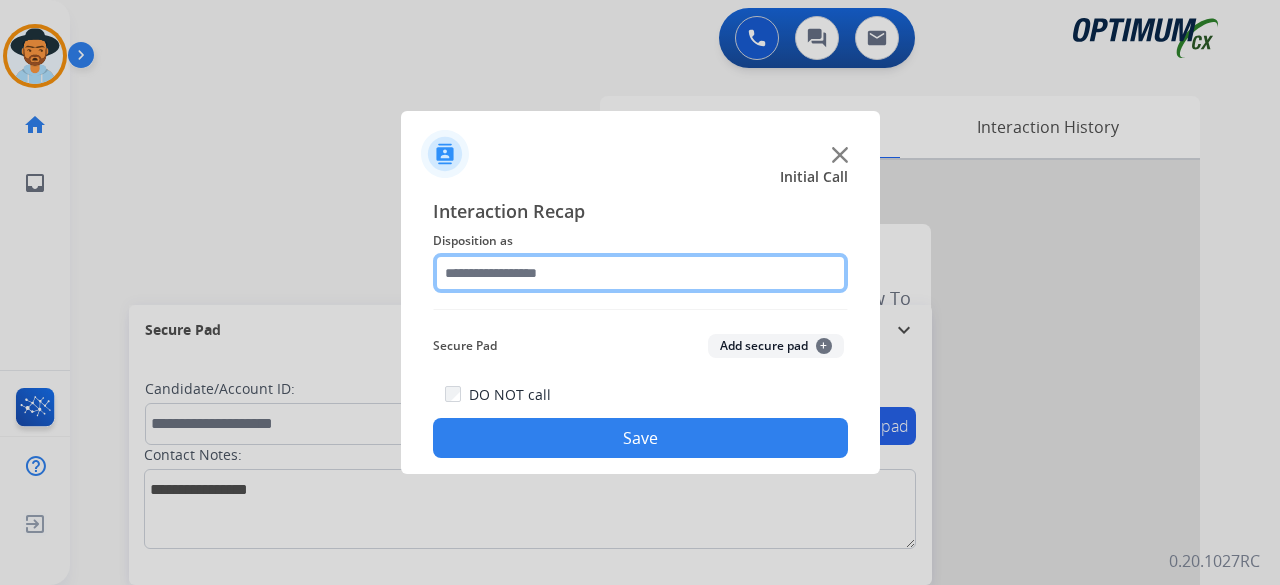 click 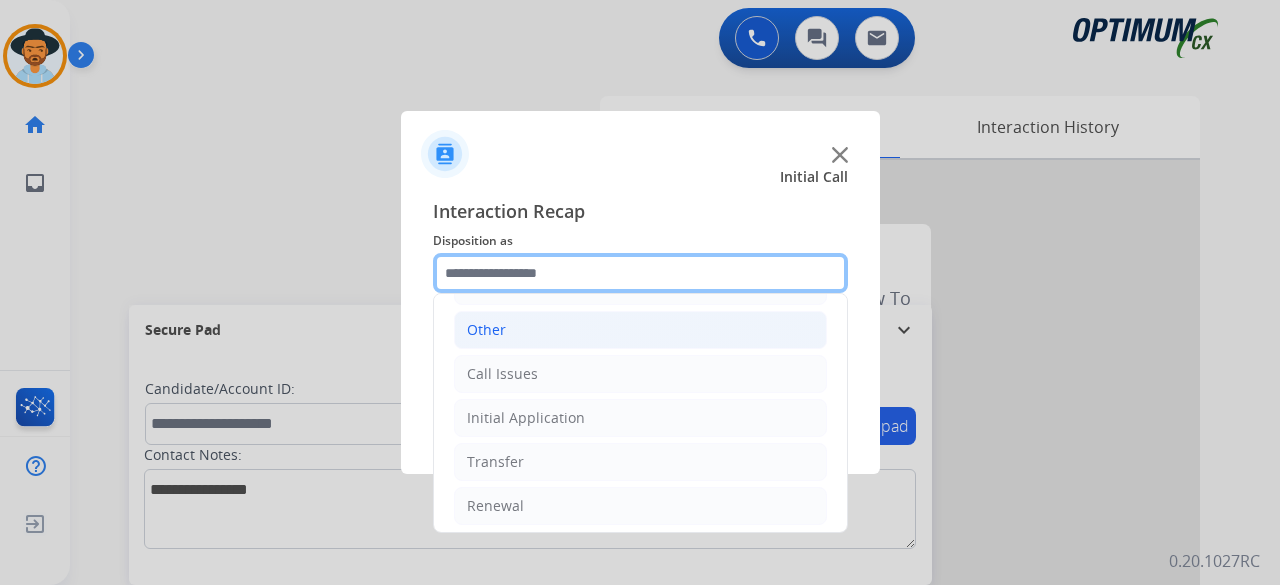 scroll, scrollTop: 130, scrollLeft: 0, axis: vertical 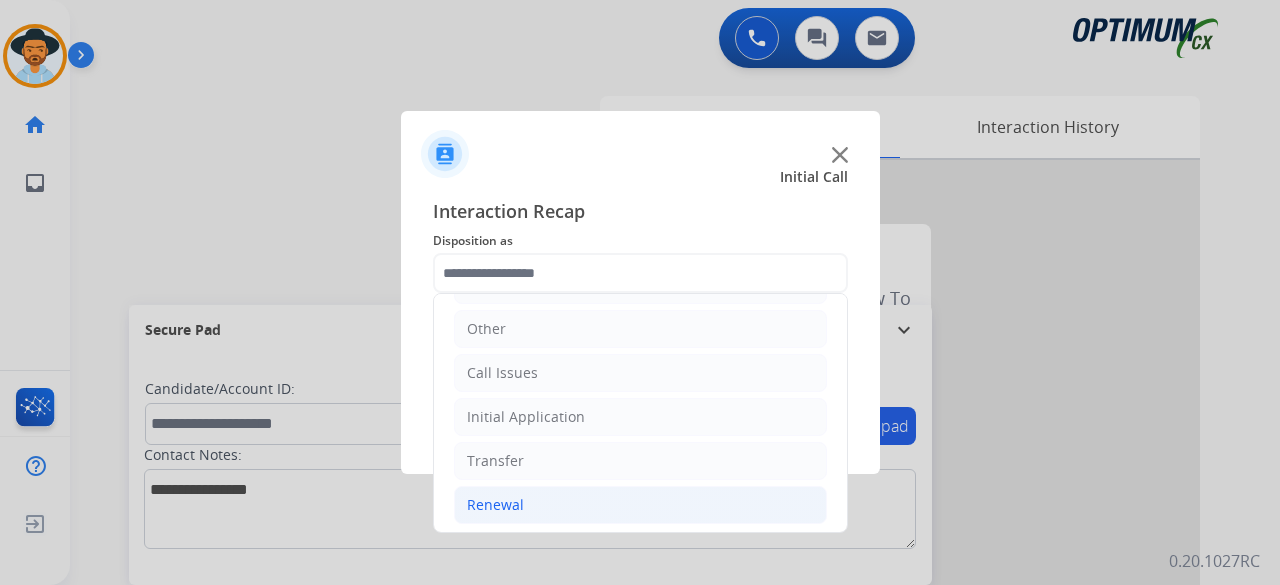 click on "Renewal" 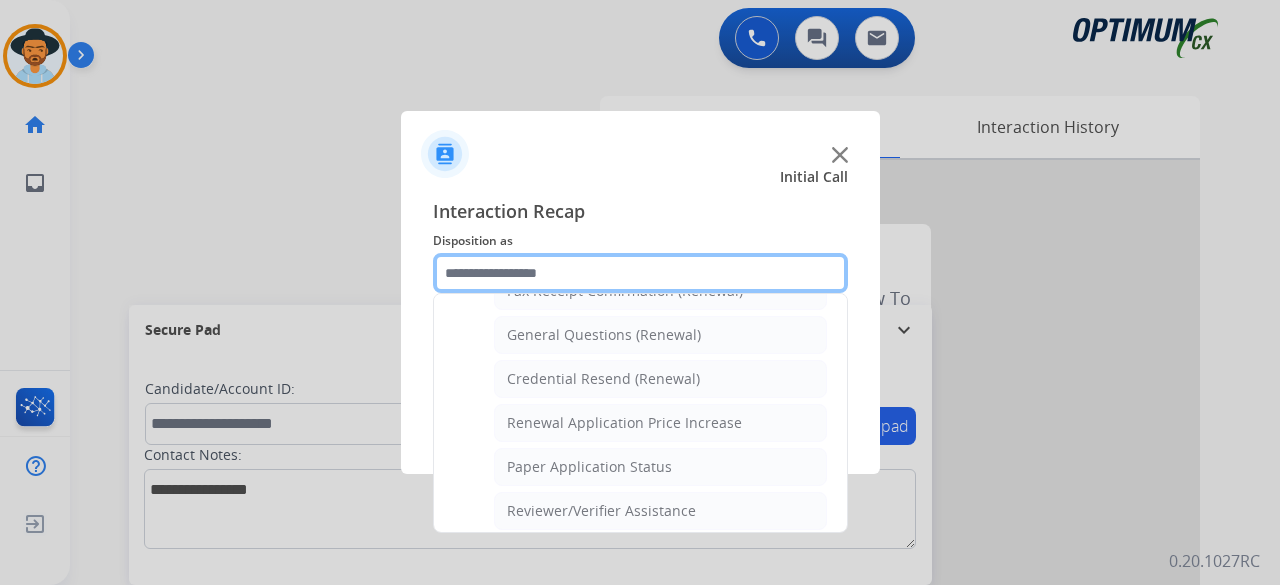 scroll, scrollTop: 589, scrollLeft: 0, axis: vertical 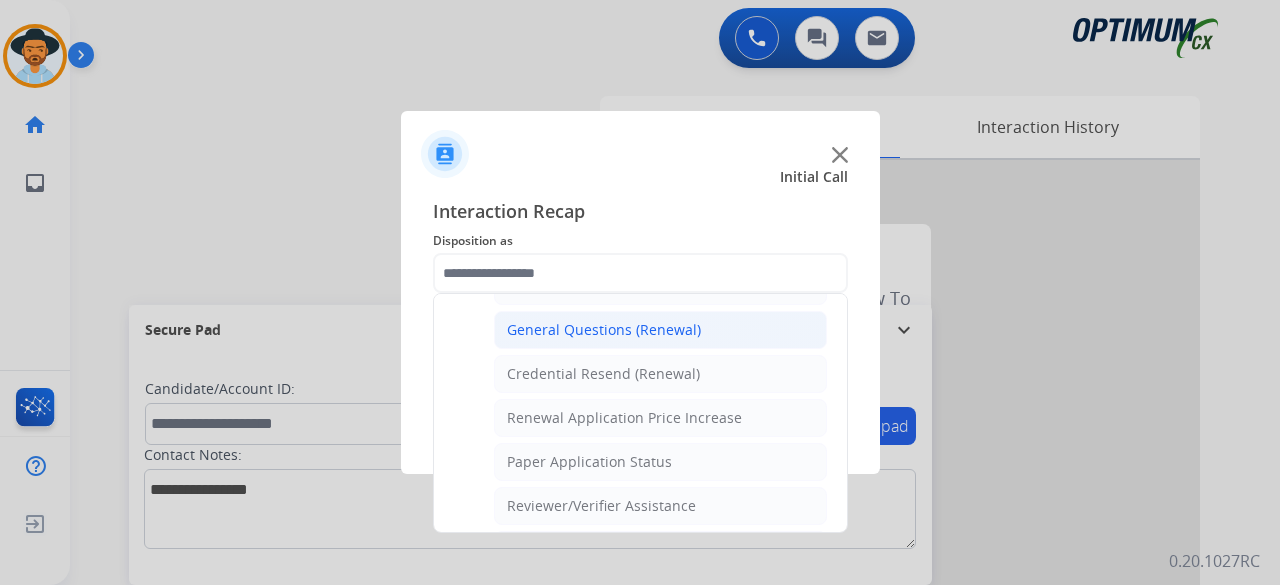 click on "General Questions (Renewal)" 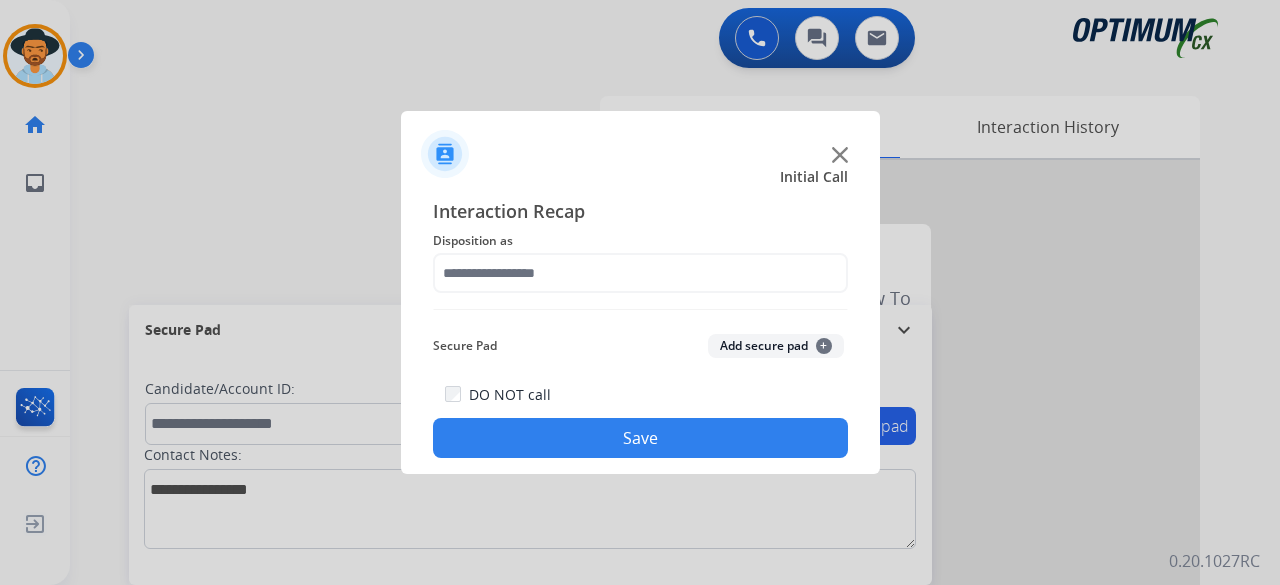 type on "**********" 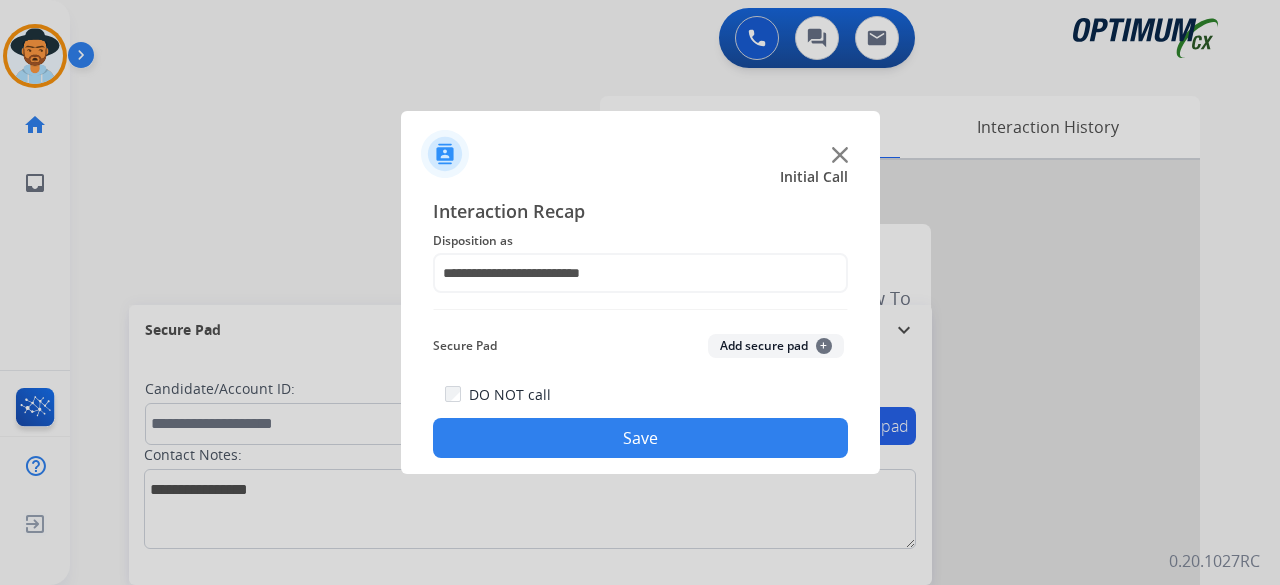 click on "Add secure pad  +" 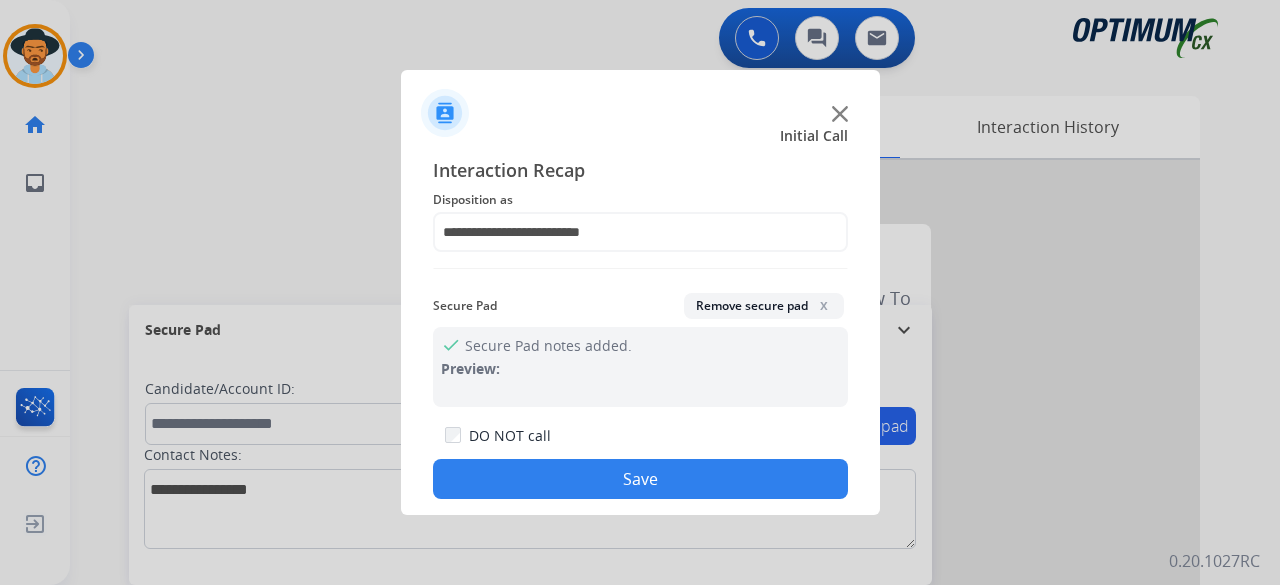click on "Save" 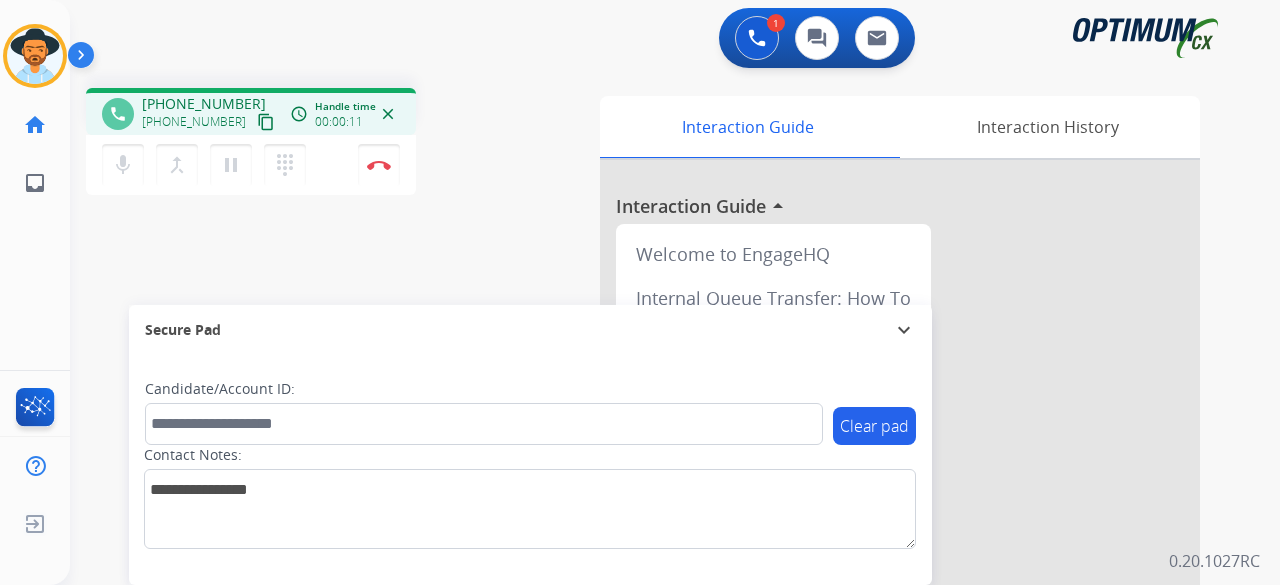 click on "content_copy" at bounding box center (266, 122) 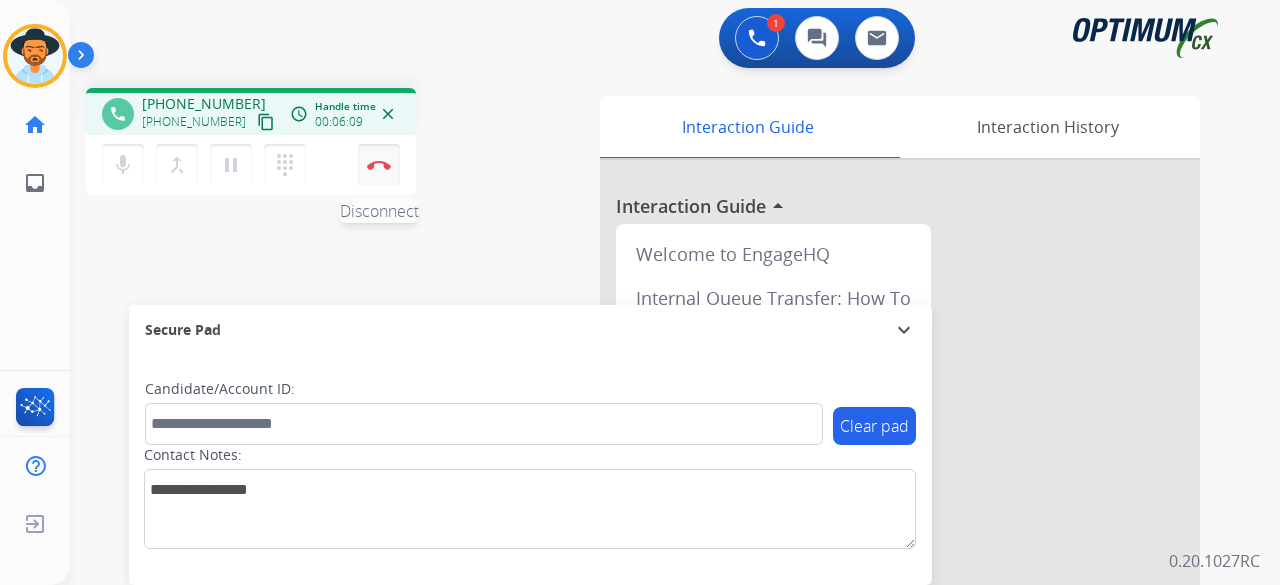 click at bounding box center [379, 165] 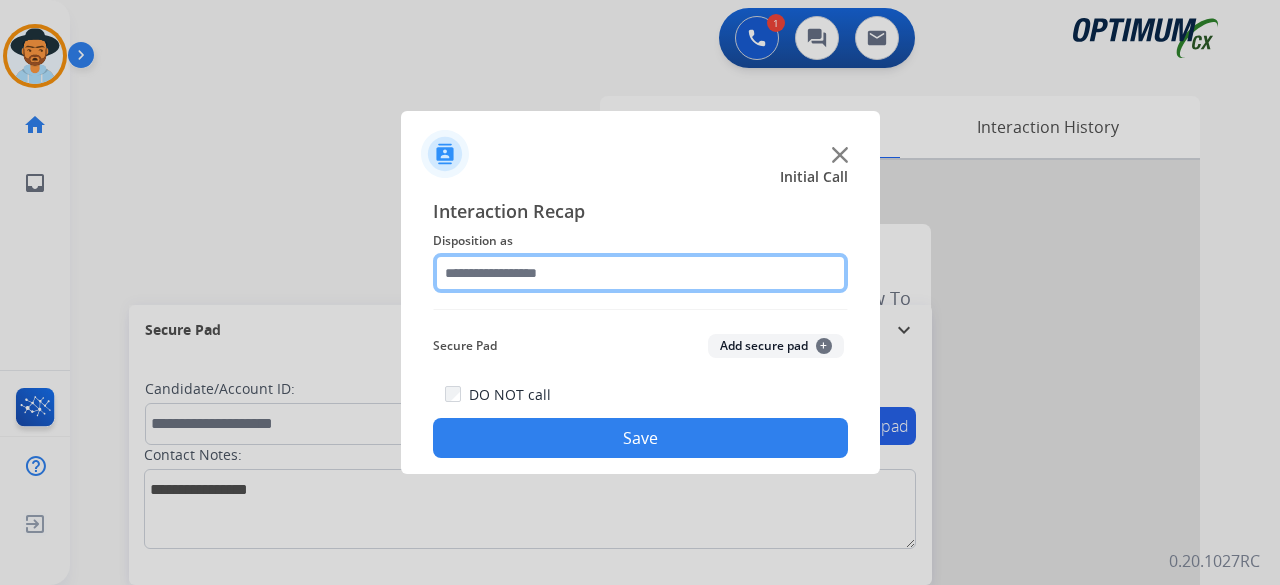 click 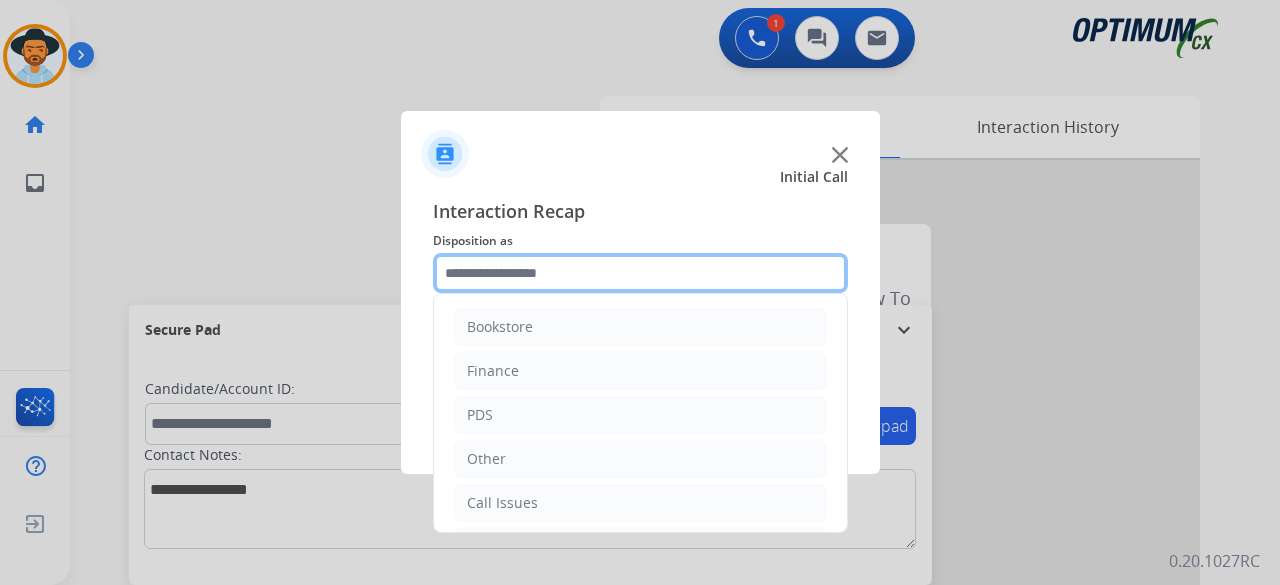 scroll, scrollTop: 130, scrollLeft: 0, axis: vertical 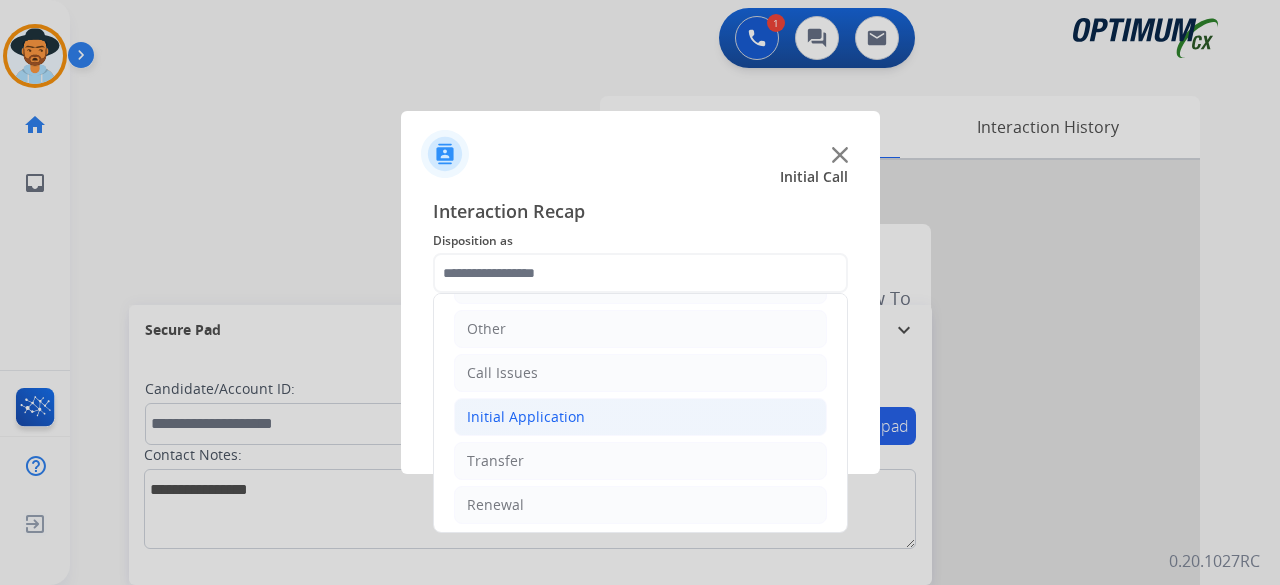click on "Initial Application" 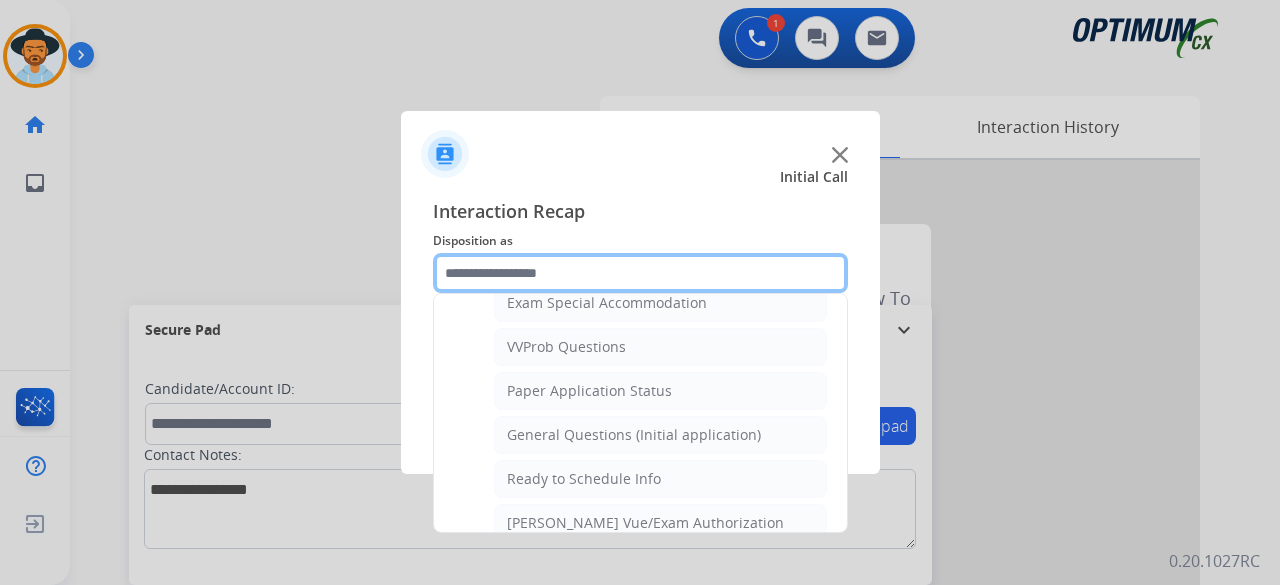 scroll, scrollTop: 1072, scrollLeft: 0, axis: vertical 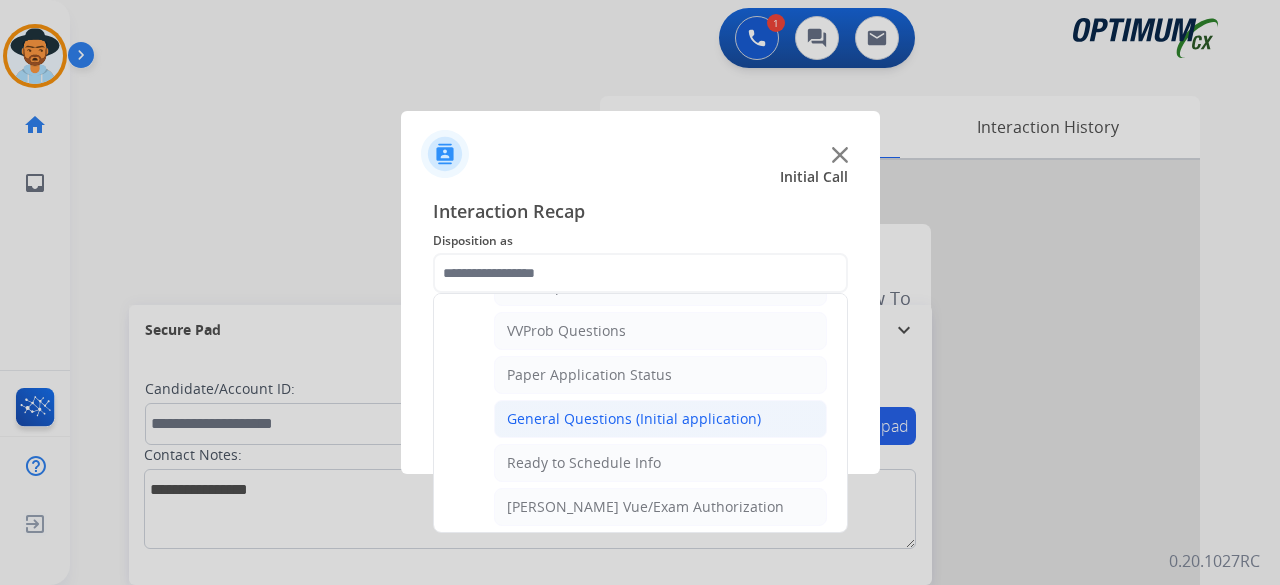 click on "General Questions (Initial application)" 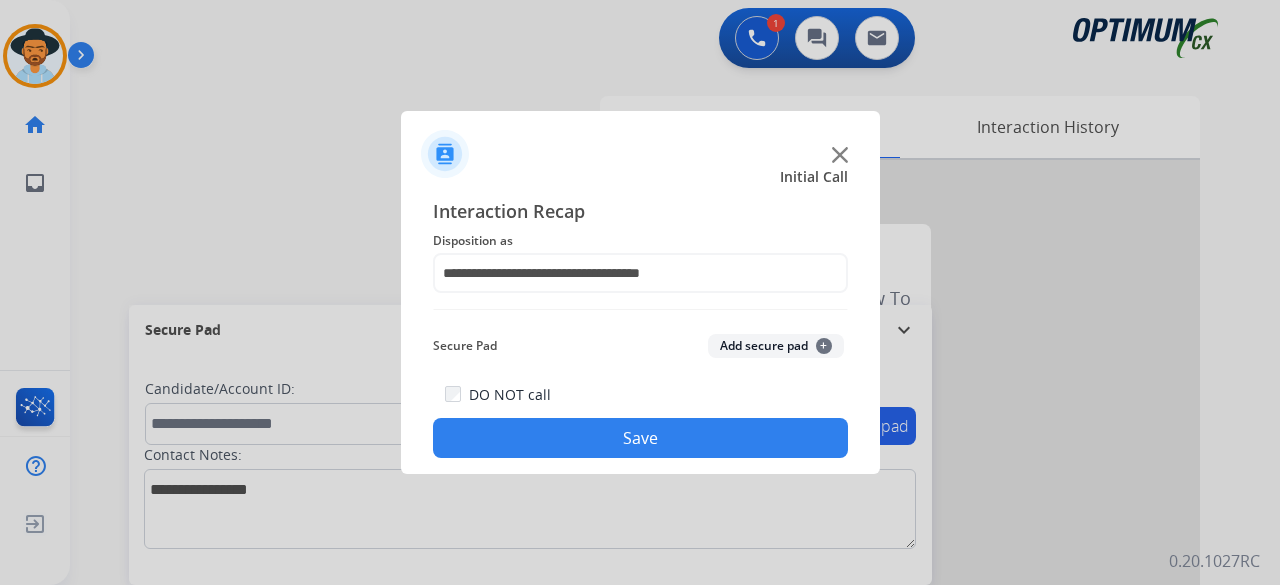 click on "Secure Pad  Add secure pad  +" 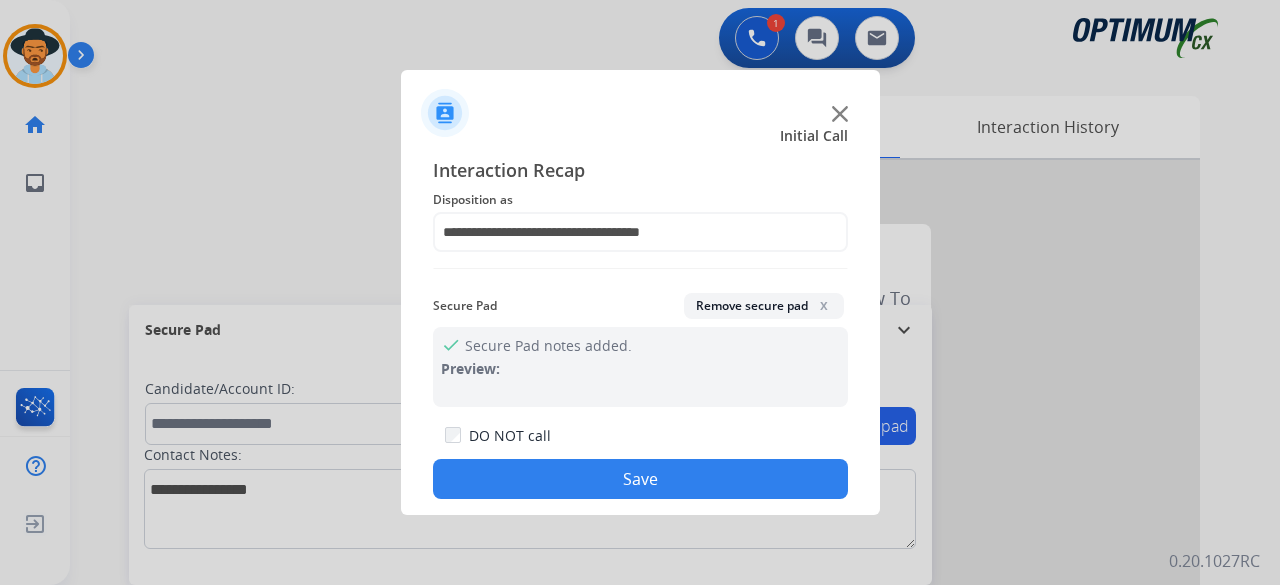 click on "Save" 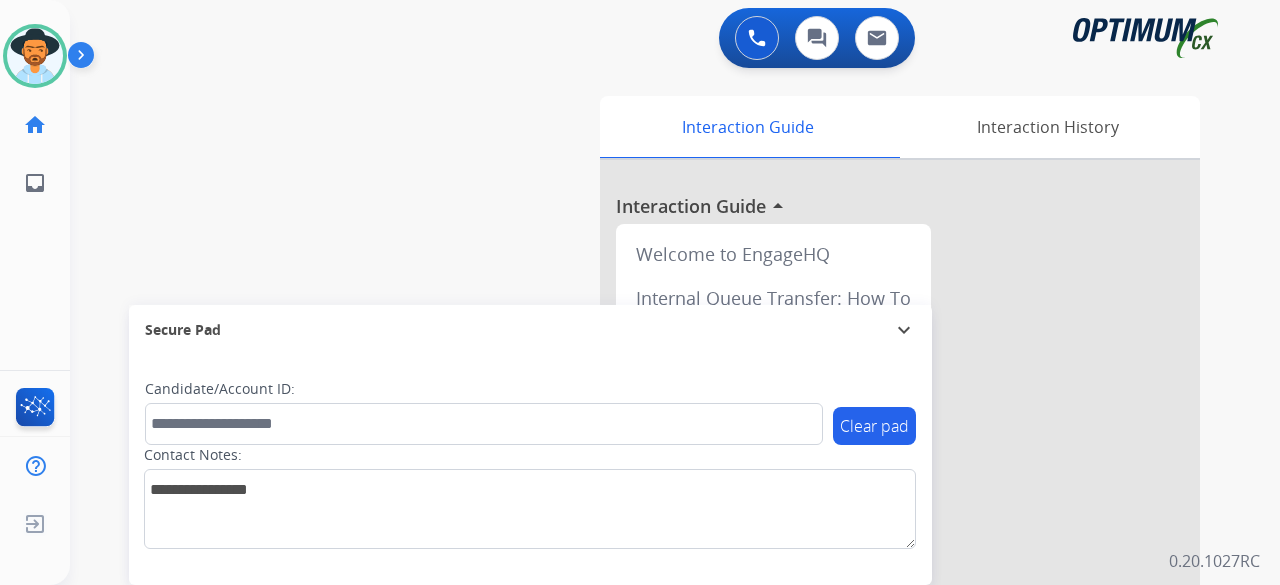 click on "swap_horiz Break voice bridge close_fullscreen Connect 3-Way Call merge_type Separate 3-Way Call  Interaction Guide   Interaction History  Interaction Guide arrow_drop_up  Welcome to EngageHQ   Internal Queue Transfer: How To  Secure Pad expand_more Clear pad Candidate/Account ID: Contact Notes:" at bounding box center (651, 489) 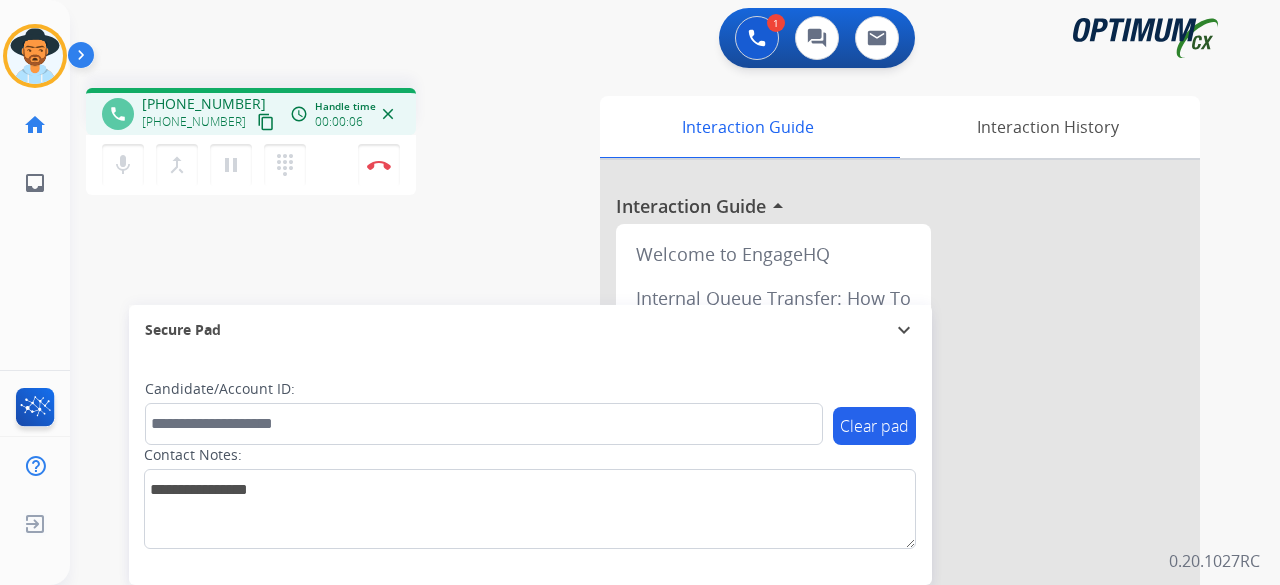 click on "content_copy" at bounding box center [266, 122] 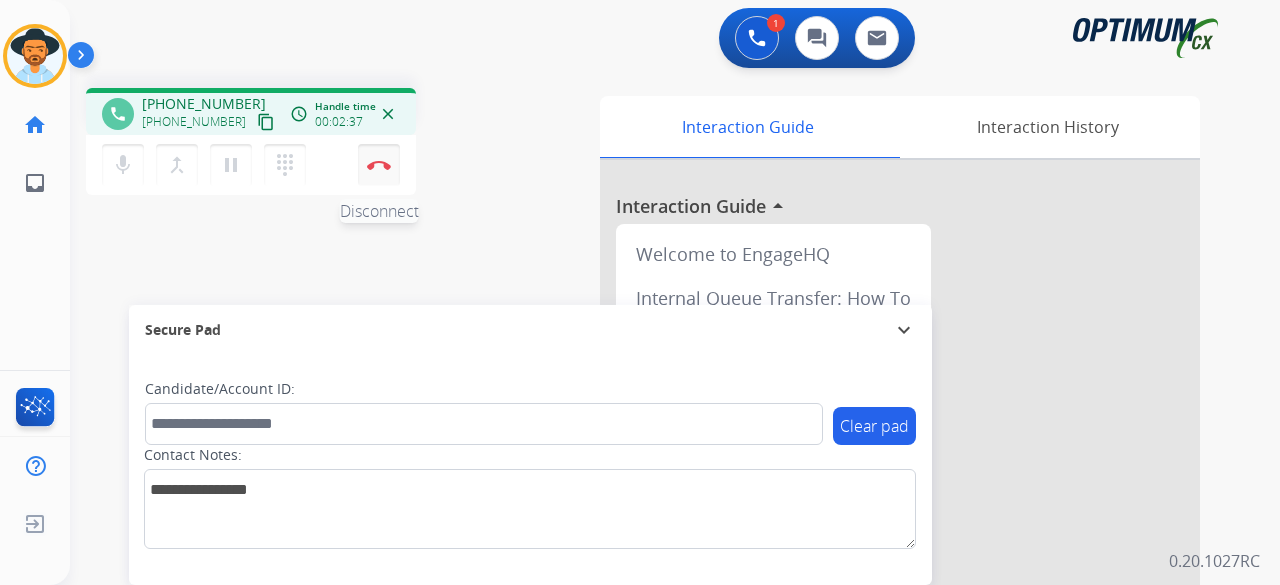 click on "Disconnect" at bounding box center (379, 165) 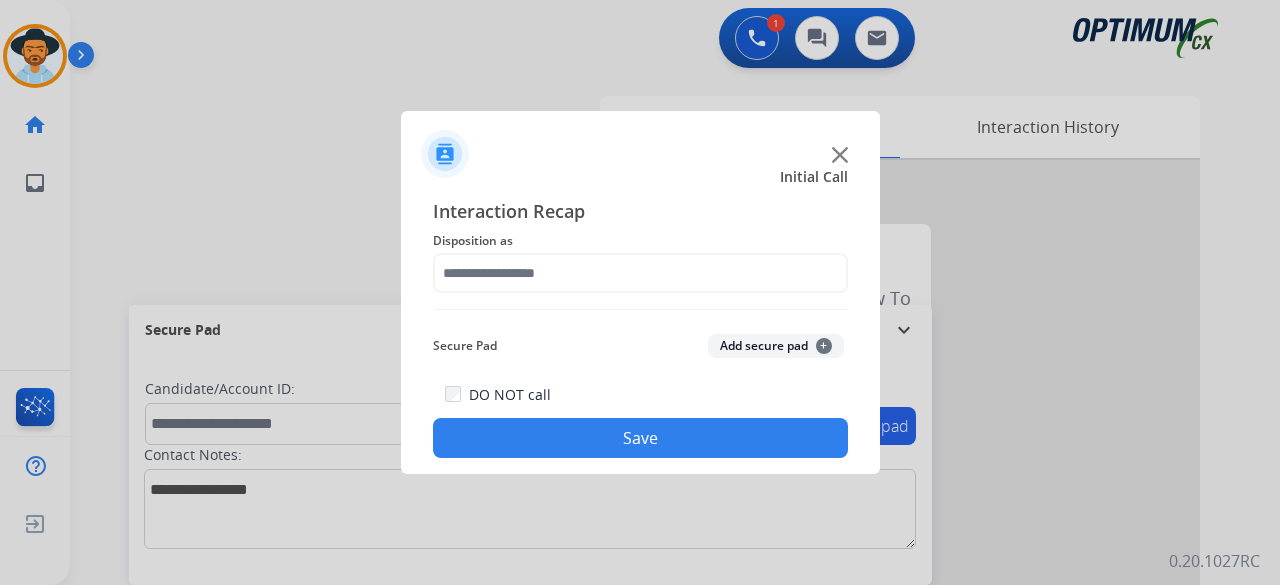 click 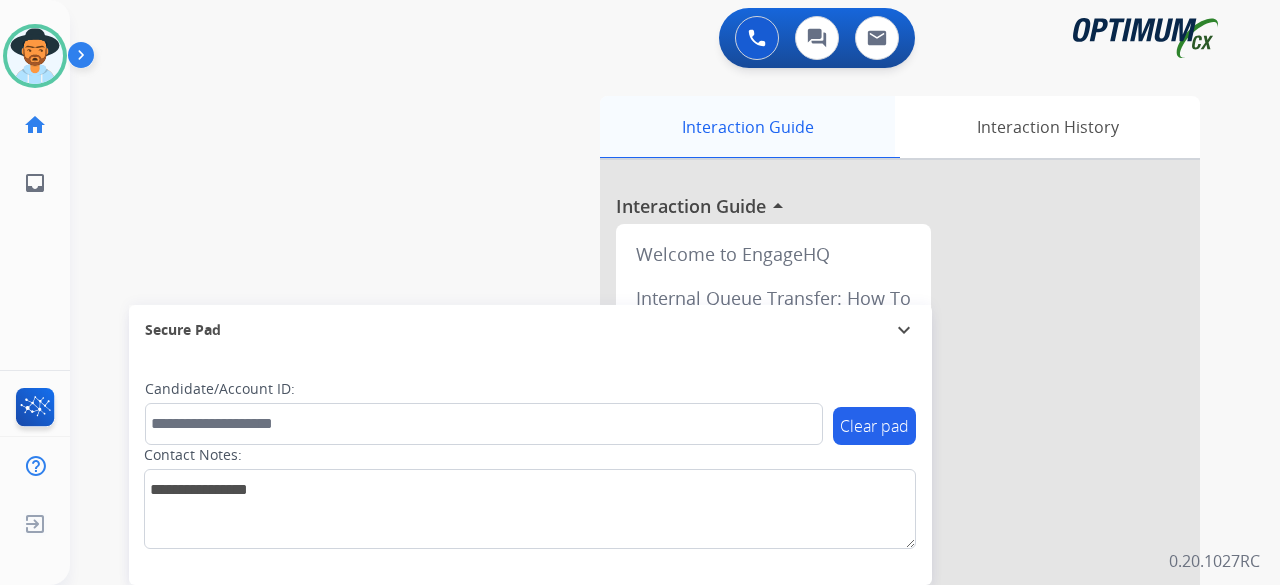 click on "Interaction Guide" at bounding box center [747, 127] 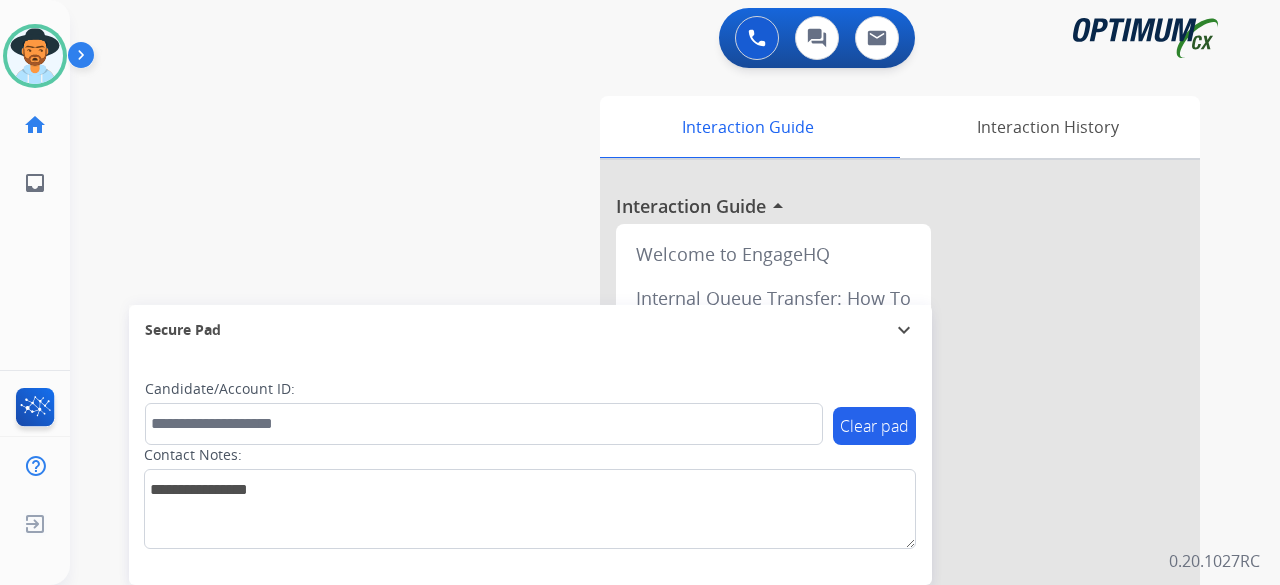 click on "Clear pad Candidate/Account ID: Contact Notes:" at bounding box center (530, 470) 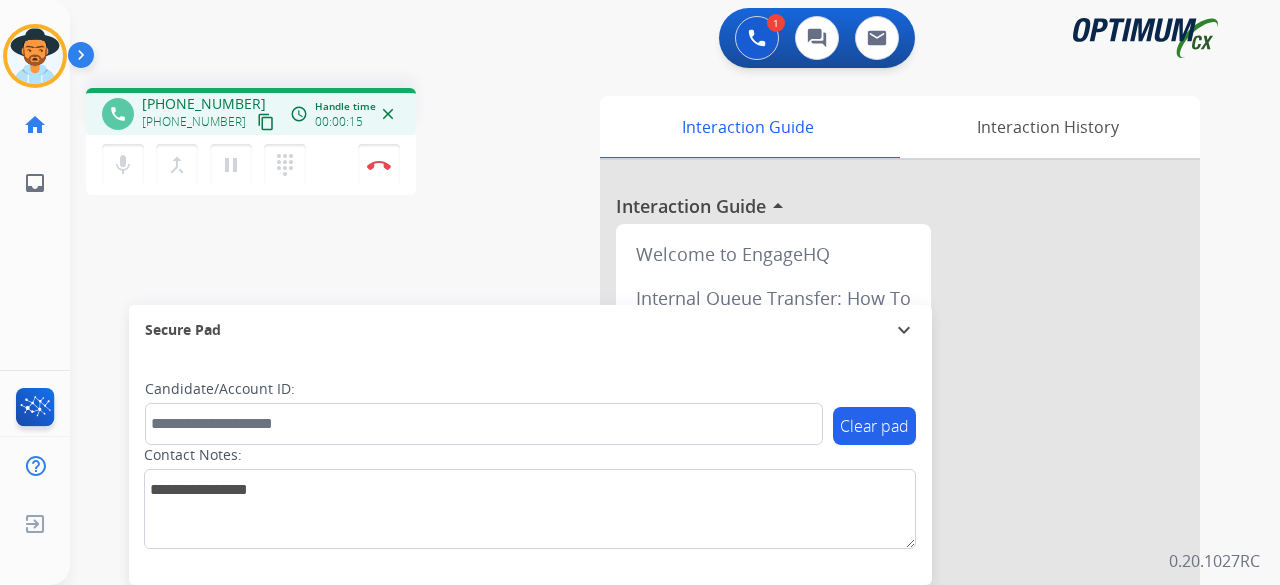 click on "content_copy" at bounding box center [266, 122] 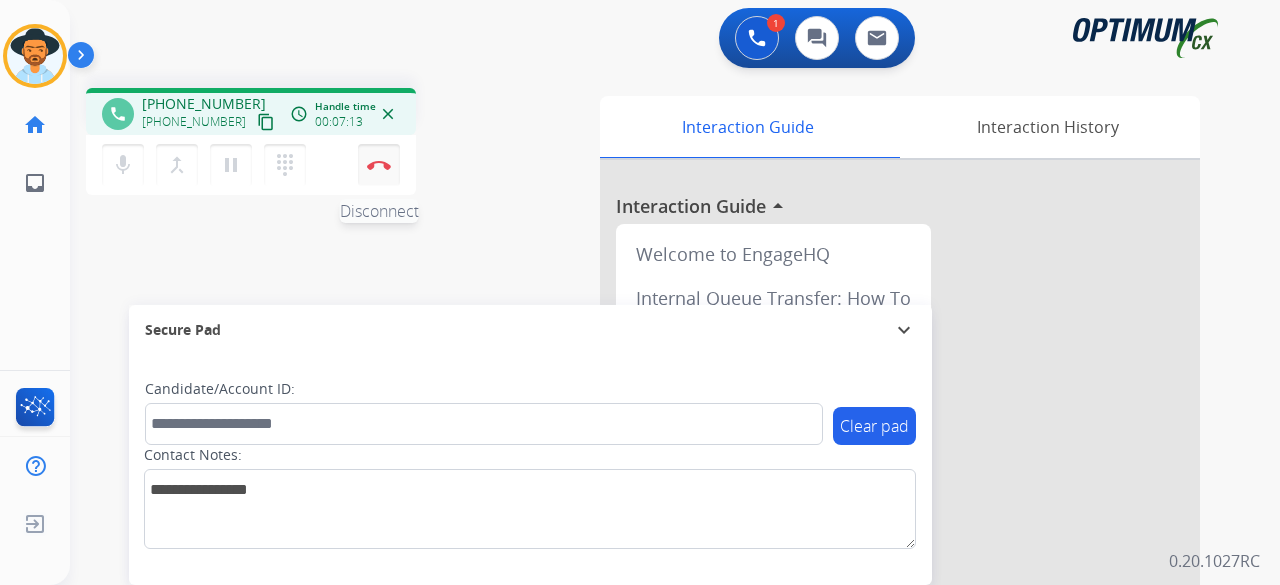 click on "Disconnect" at bounding box center [379, 165] 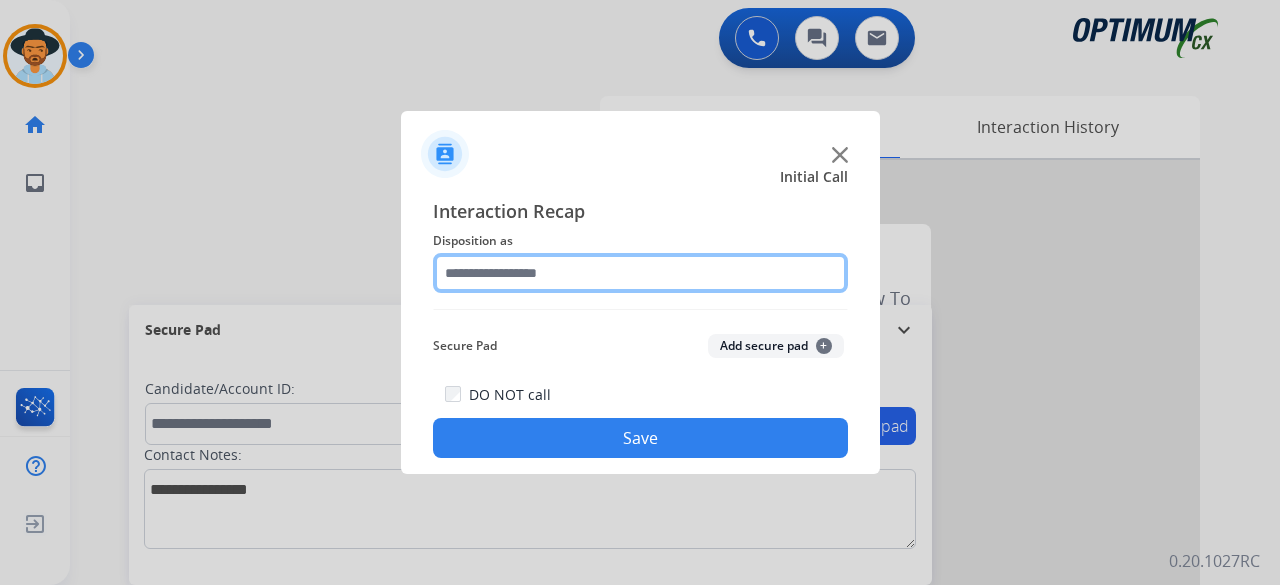 click 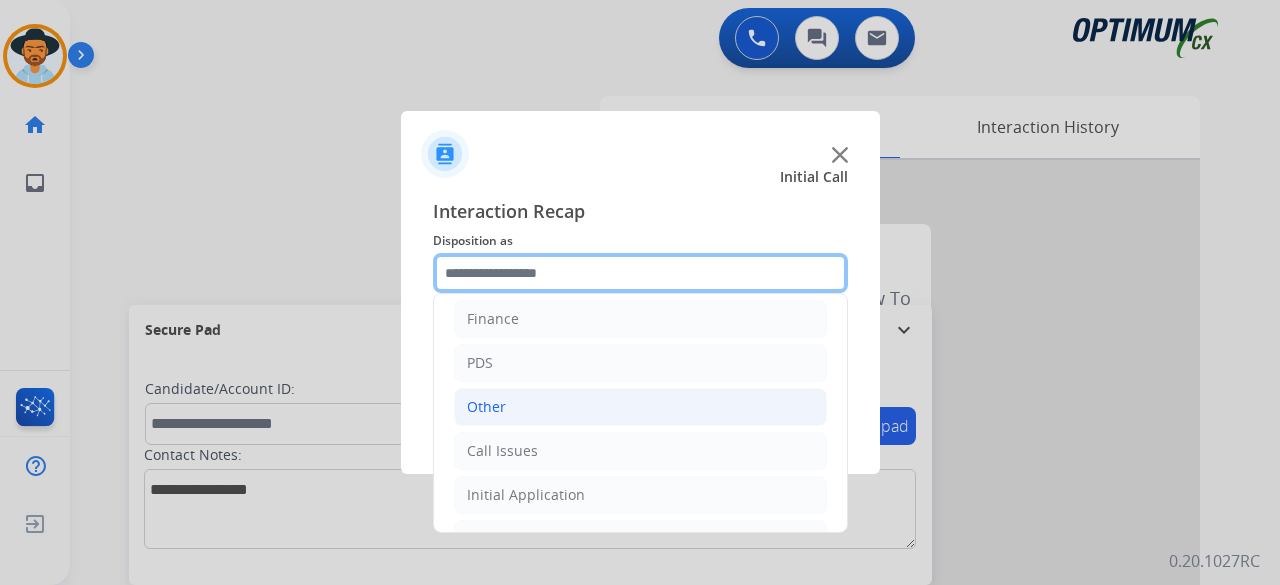 scroll, scrollTop: 130, scrollLeft: 0, axis: vertical 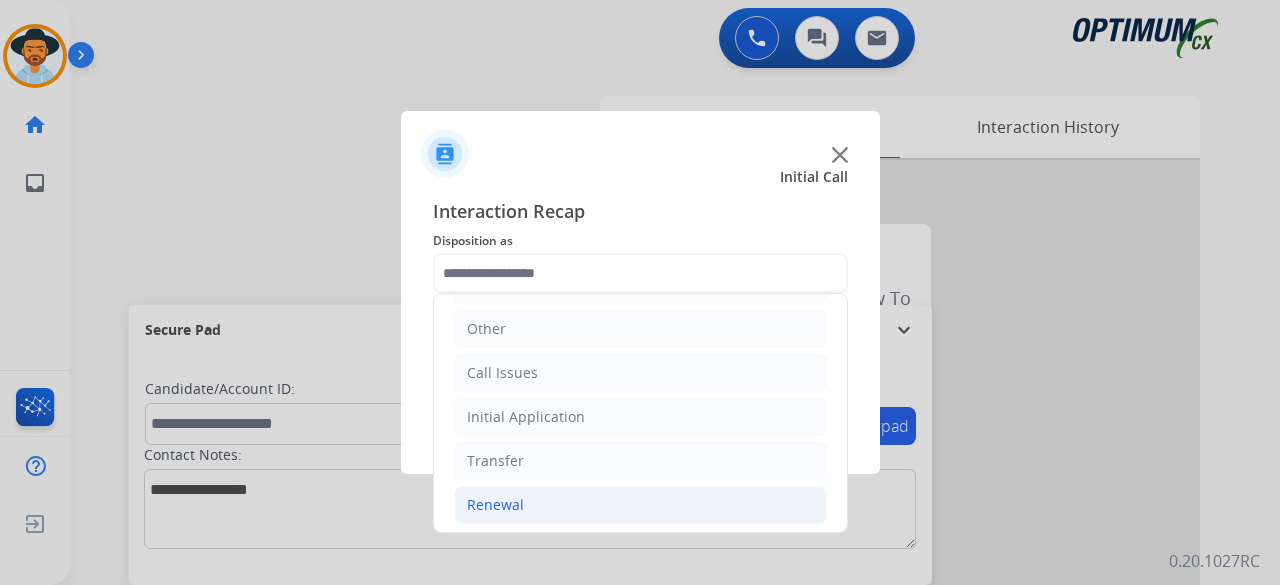 click on "Renewal" 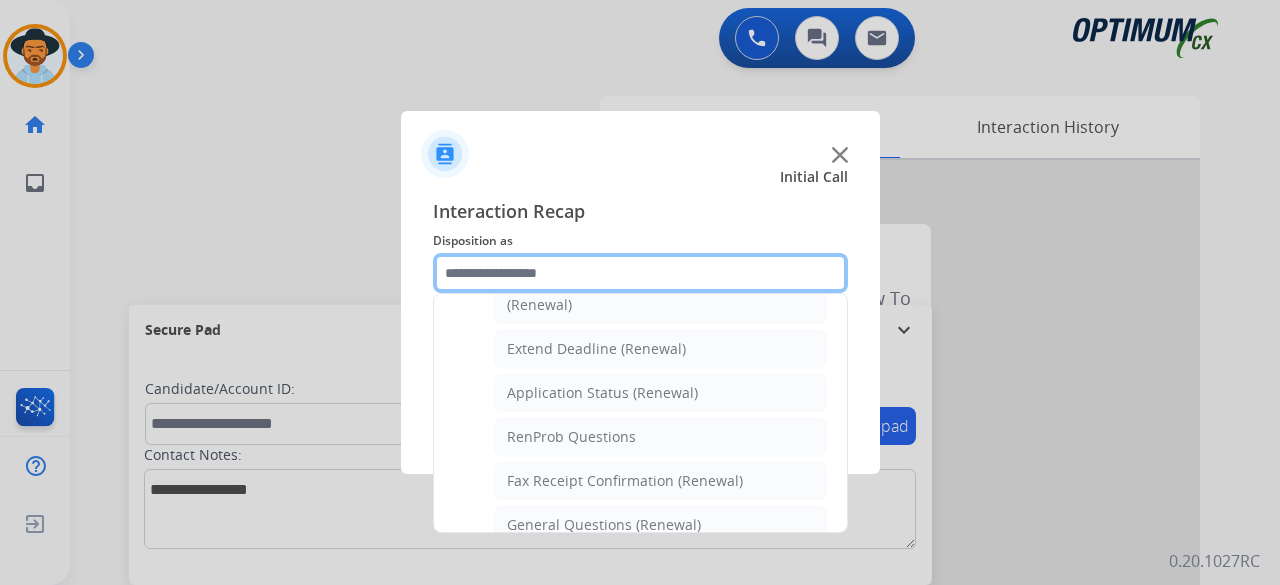 scroll, scrollTop: 395, scrollLeft: 0, axis: vertical 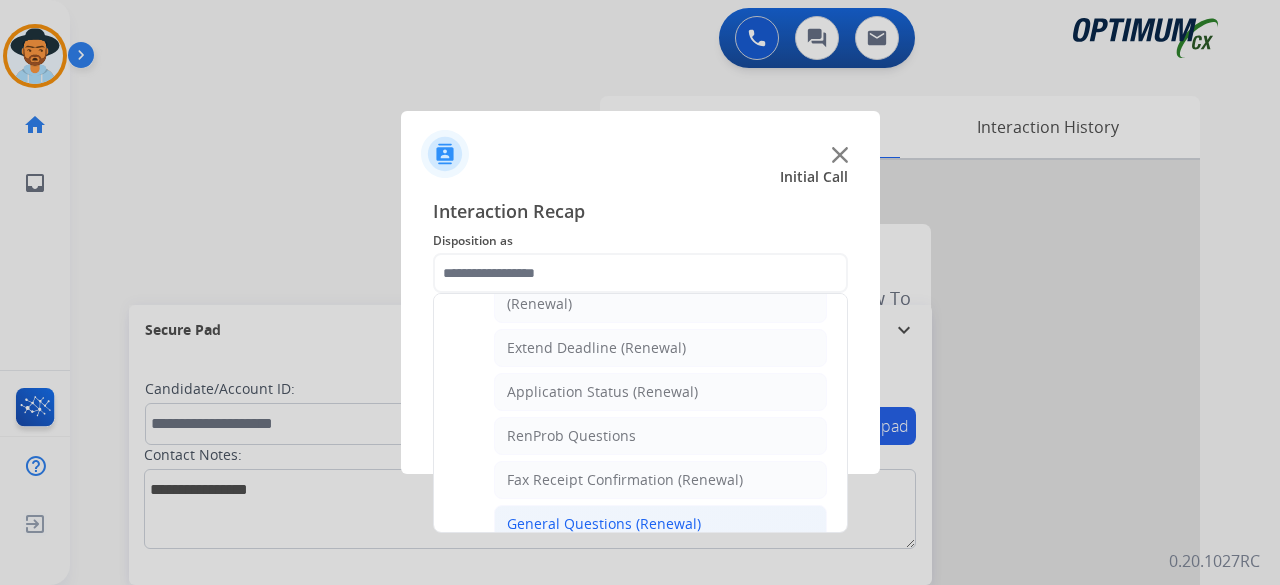 click on "General Questions (Renewal)" 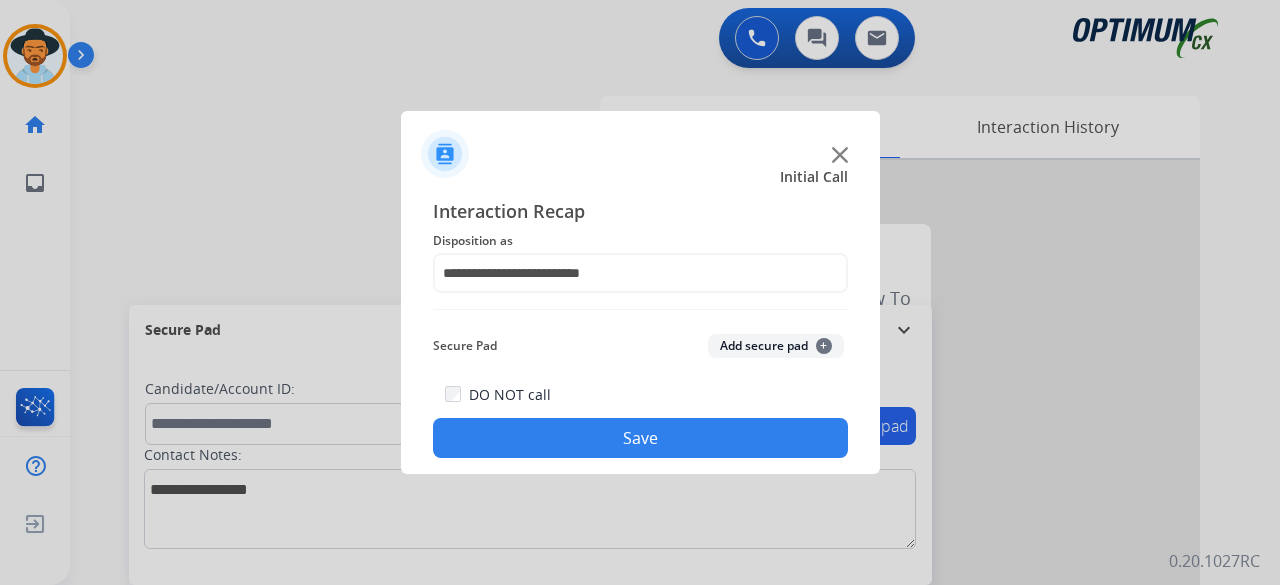 click on "Add secure pad  +" 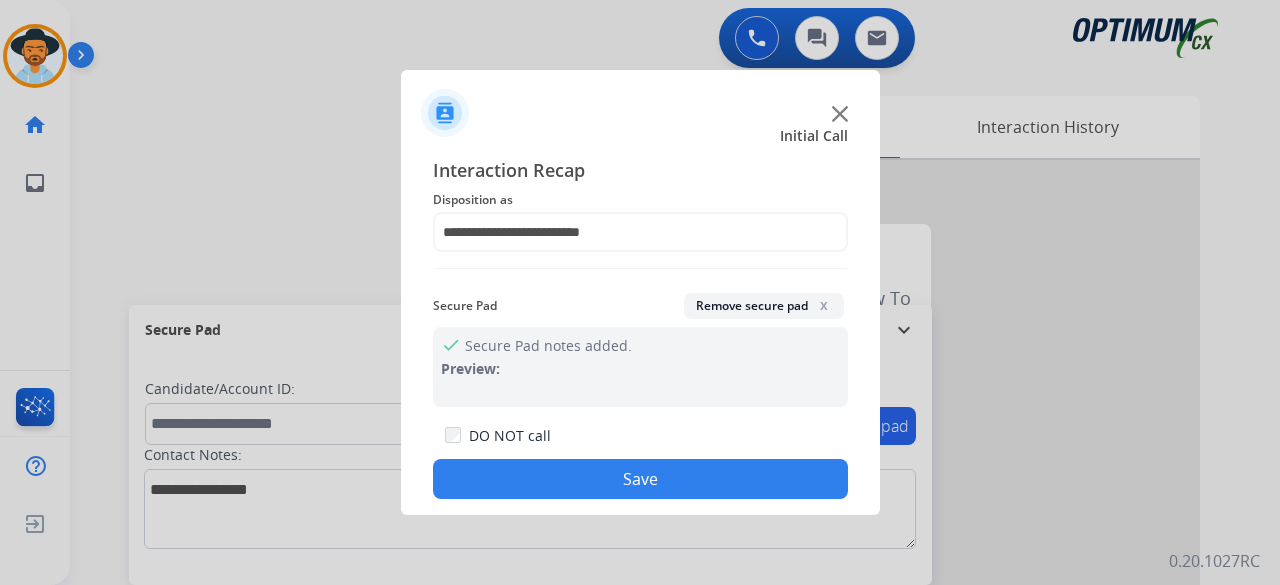 click on "Save" 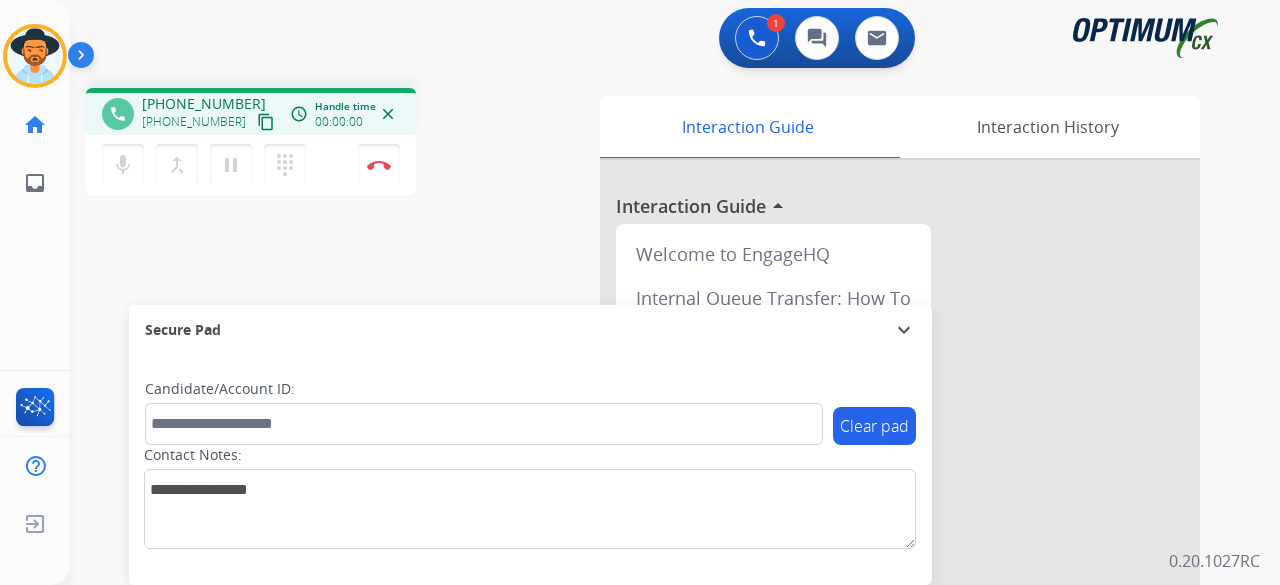 click on "content_copy" at bounding box center (266, 122) 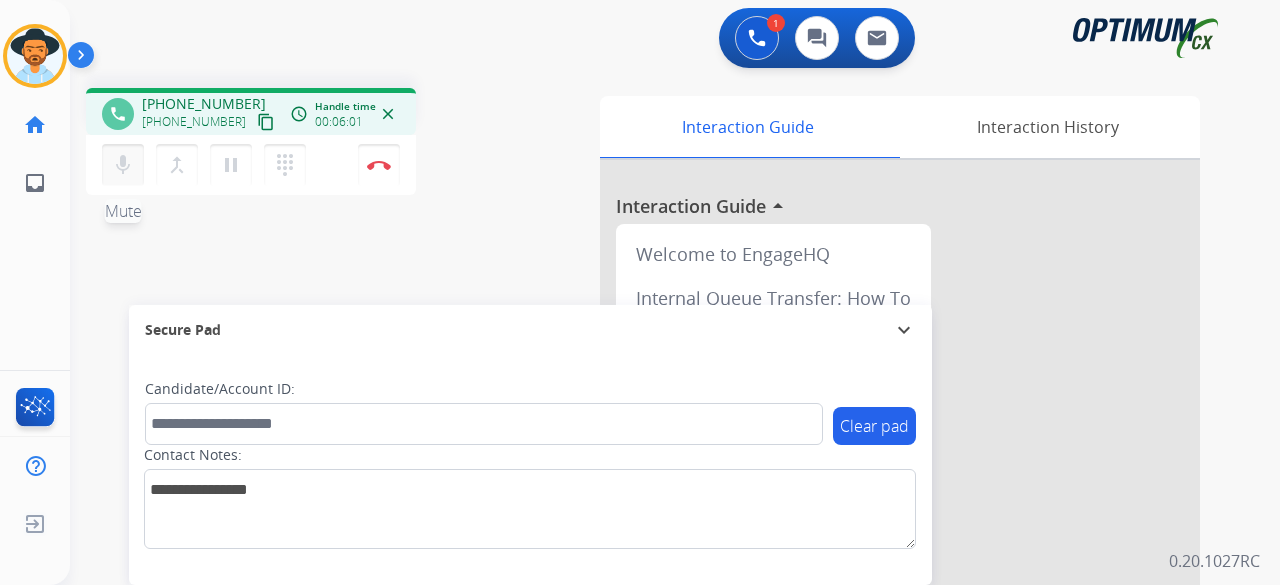 click on "mic Mute" at bounding box center (123, 165) 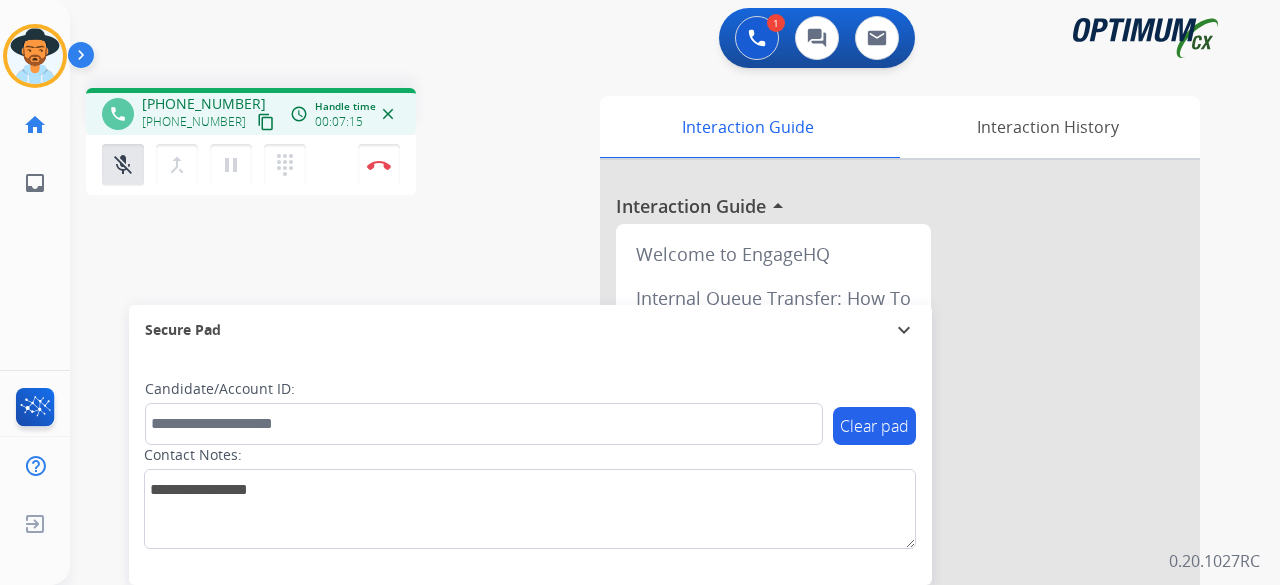 click on "mic_off Mute merge_type Bridge pause Hold dialpad Dialpad Disconnect" at bounding box center [251, 165] 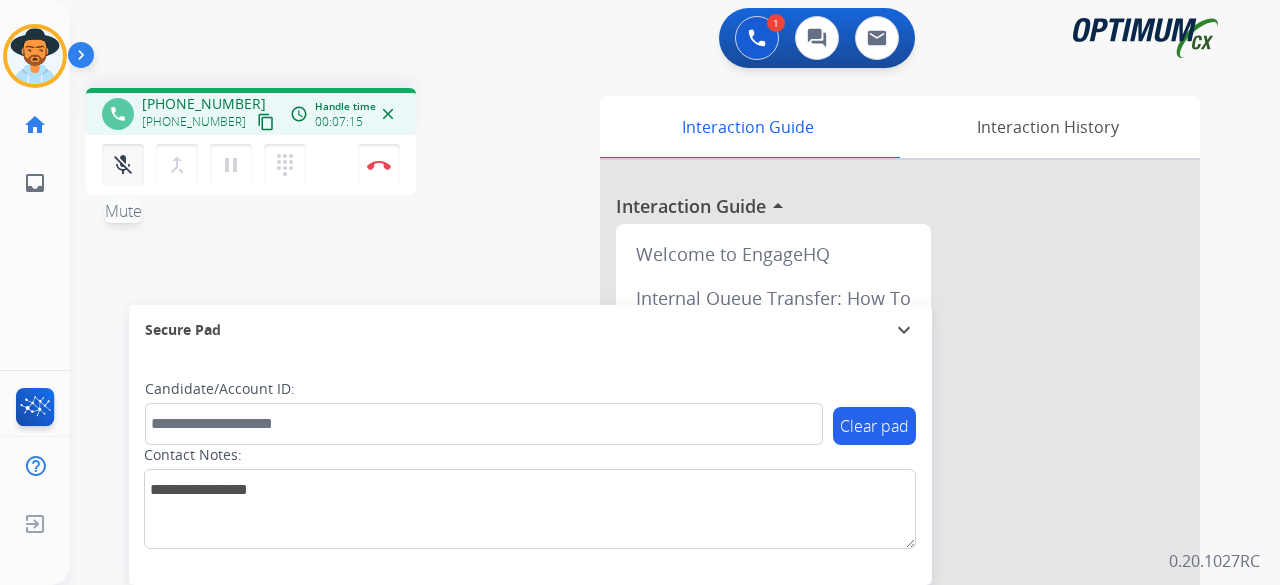 click on "mic_off Mute" at bounding box center [123, 165] 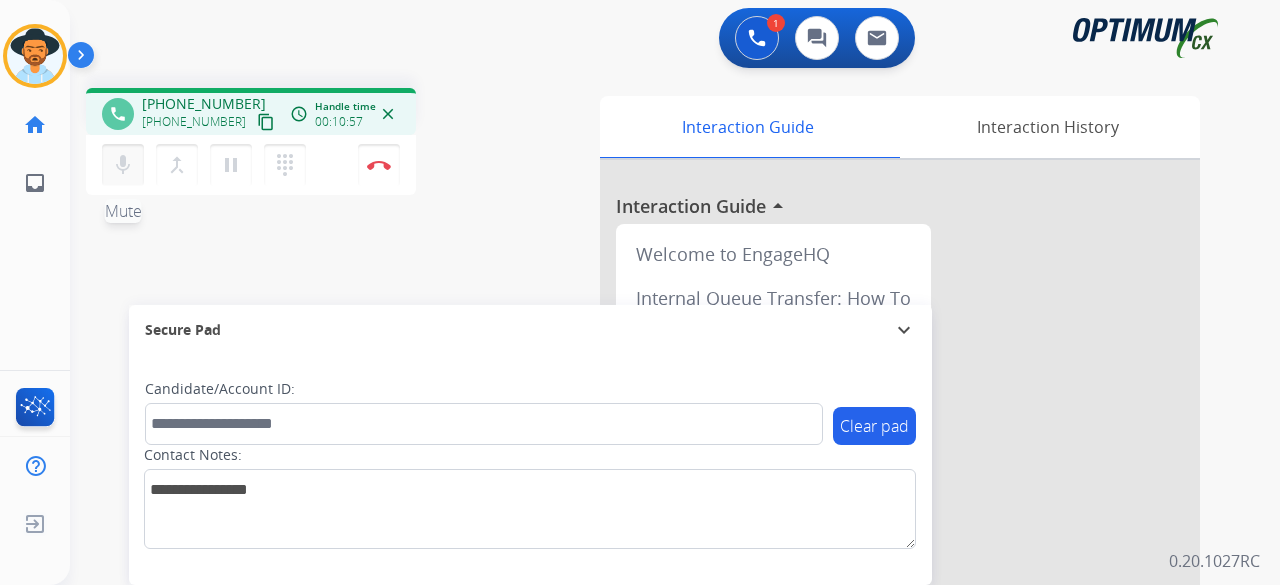 click on "mic" at bounding box center [123, 165] 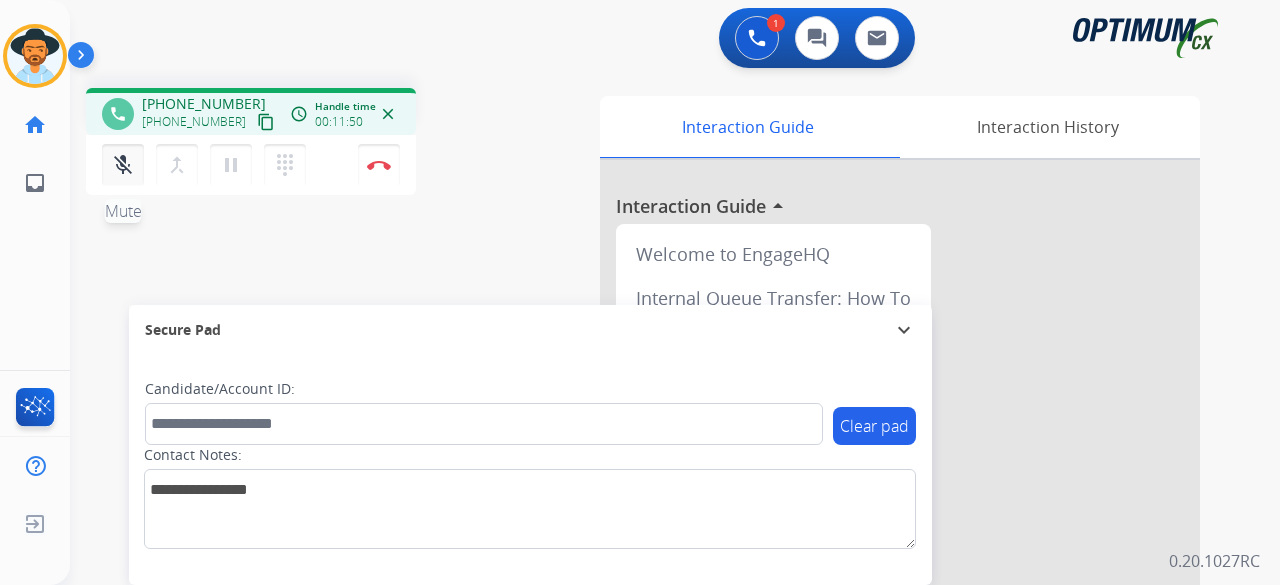 click on "mic_off Mute" at bounding box center [123, 165] 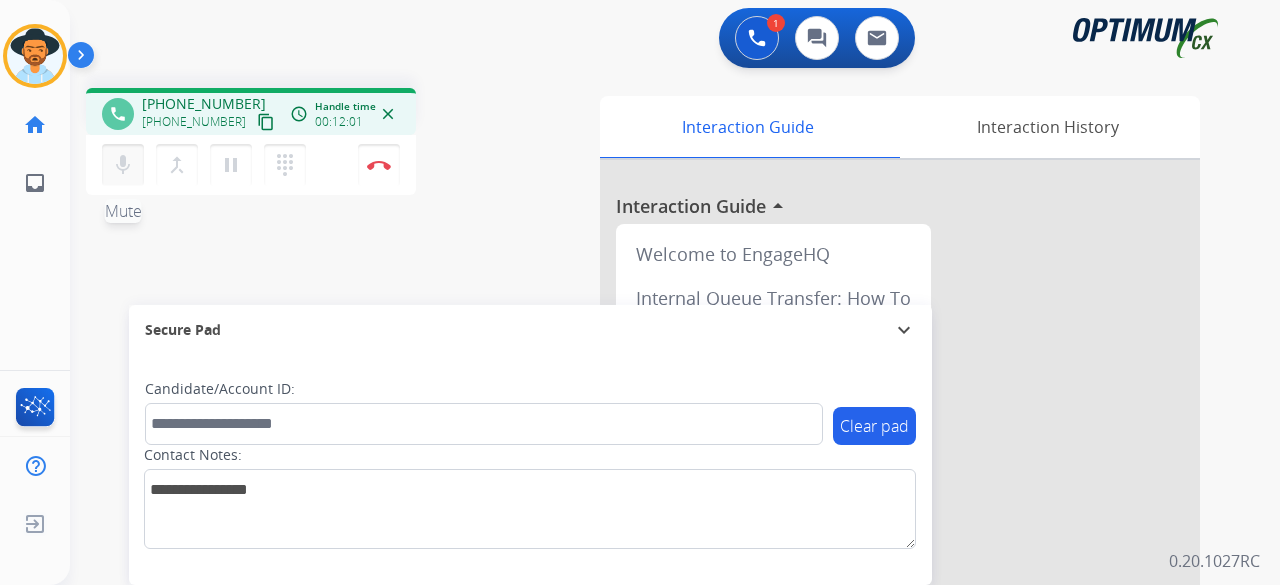 click on "mic Mute" at bounding box center (123, 165) 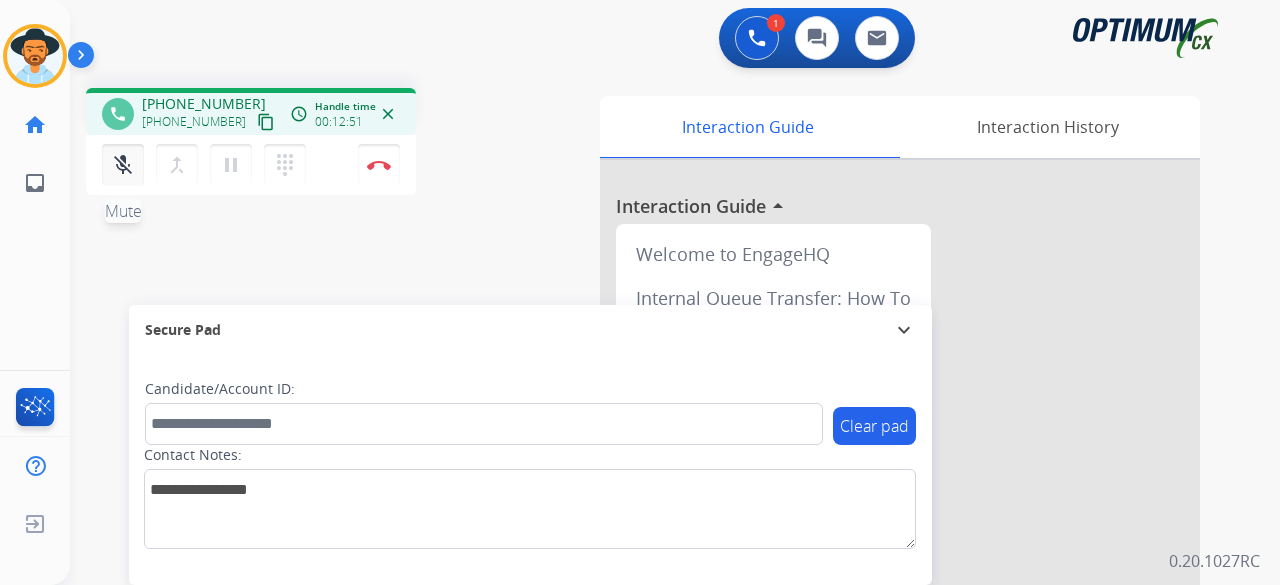 click on "mic_off" at bounding box center (123, 165) 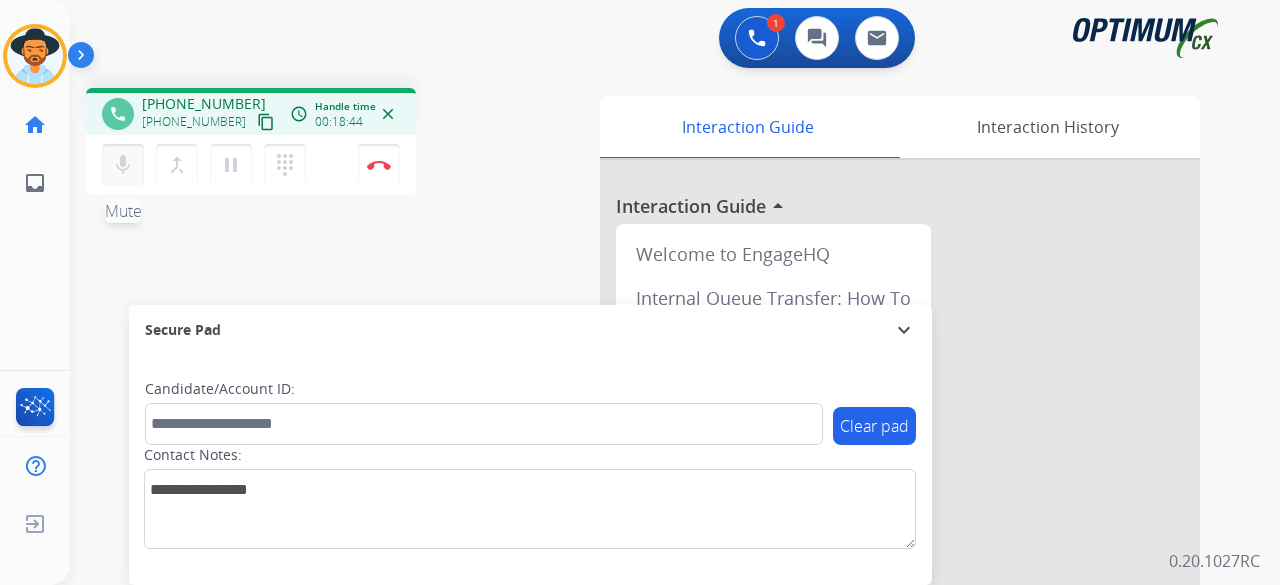 click on "mic" at bounding box center (123, 165) 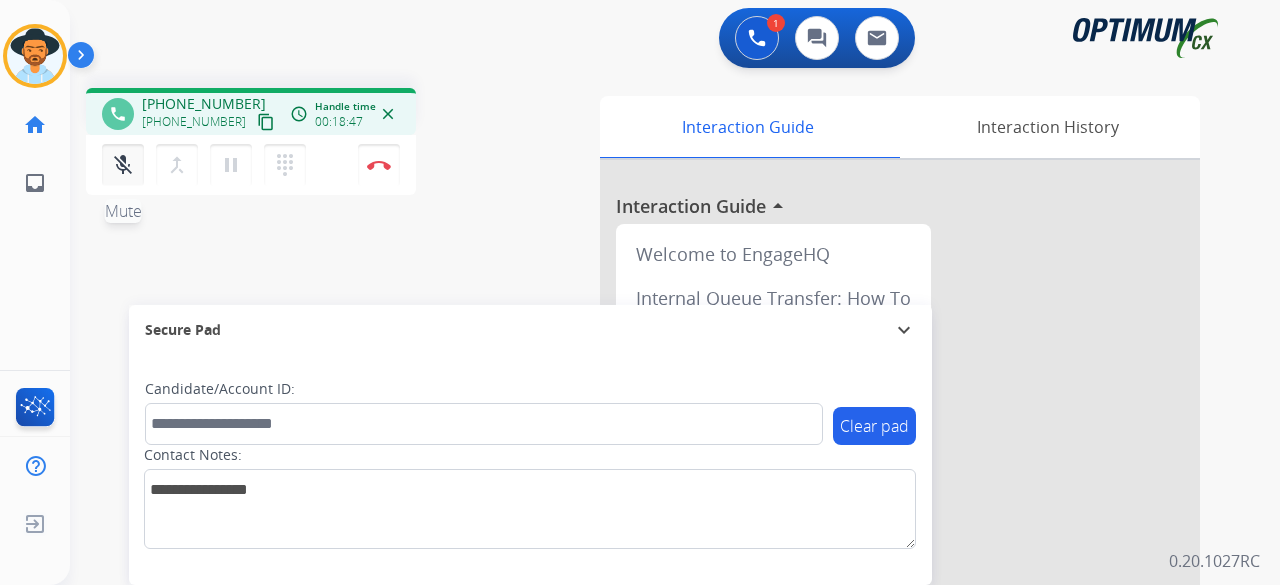 click on "mic_off Mute" at bounding box center (123, 165) 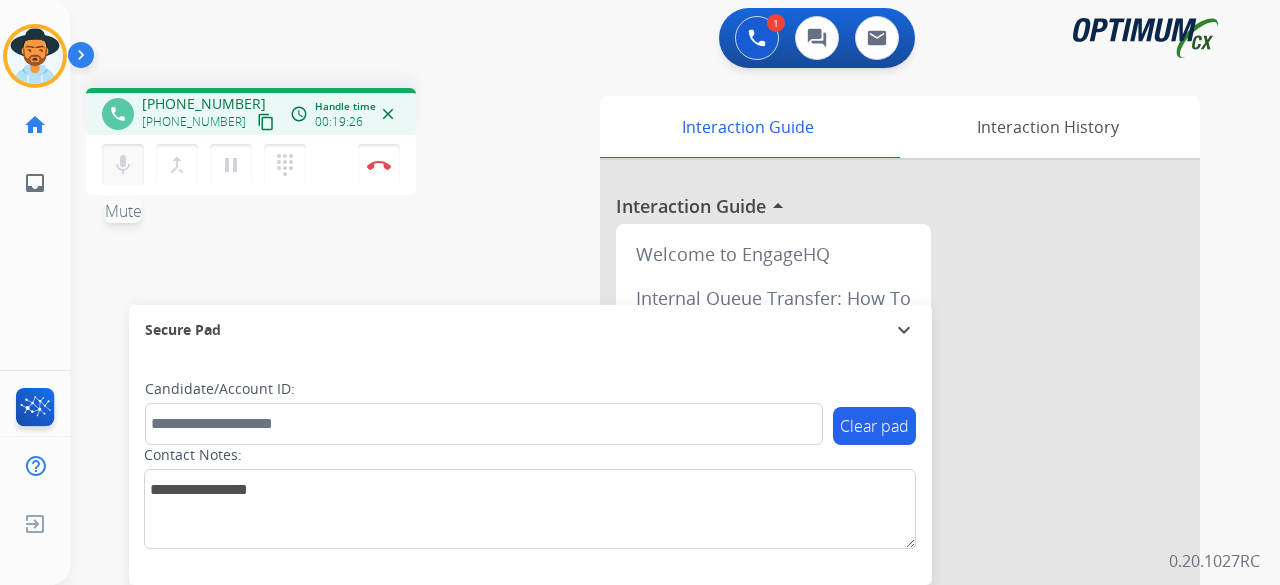 click on "mic" at bounding box center (123, 165) 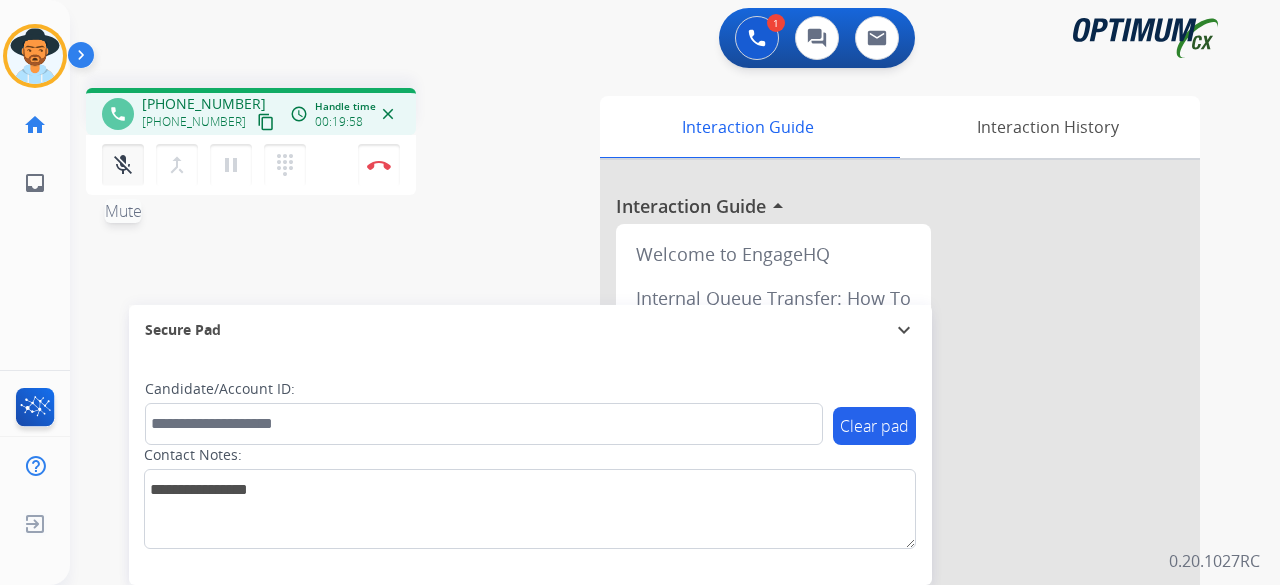 click on "mic_off" at bounding box center [123, 165] 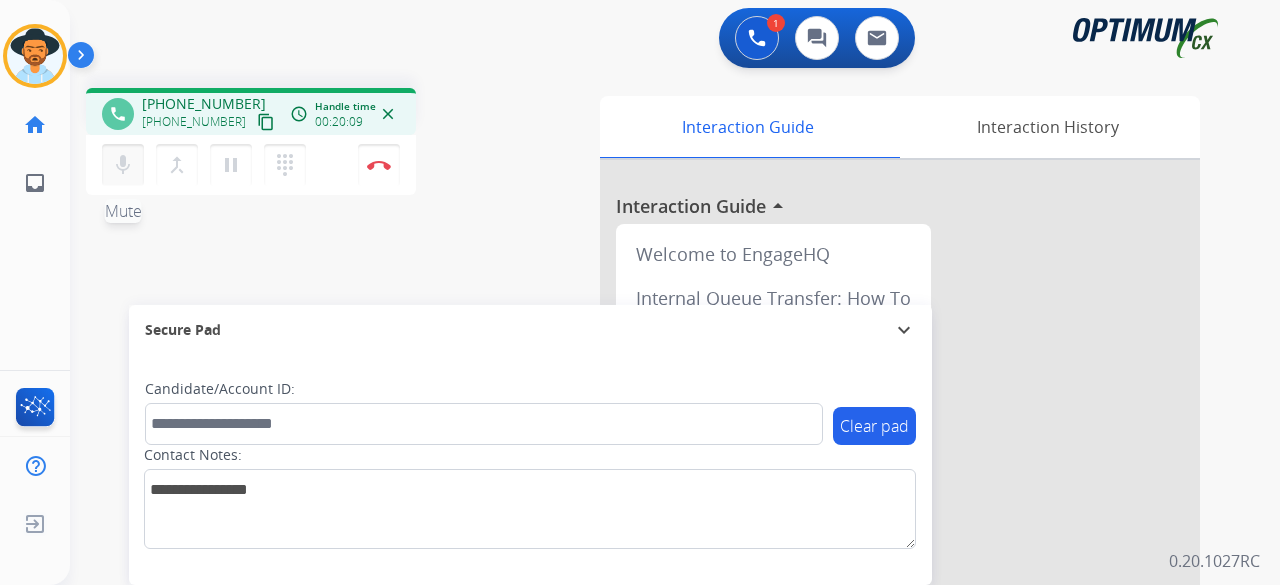 click on "mic" at bounding box center [123, 165] 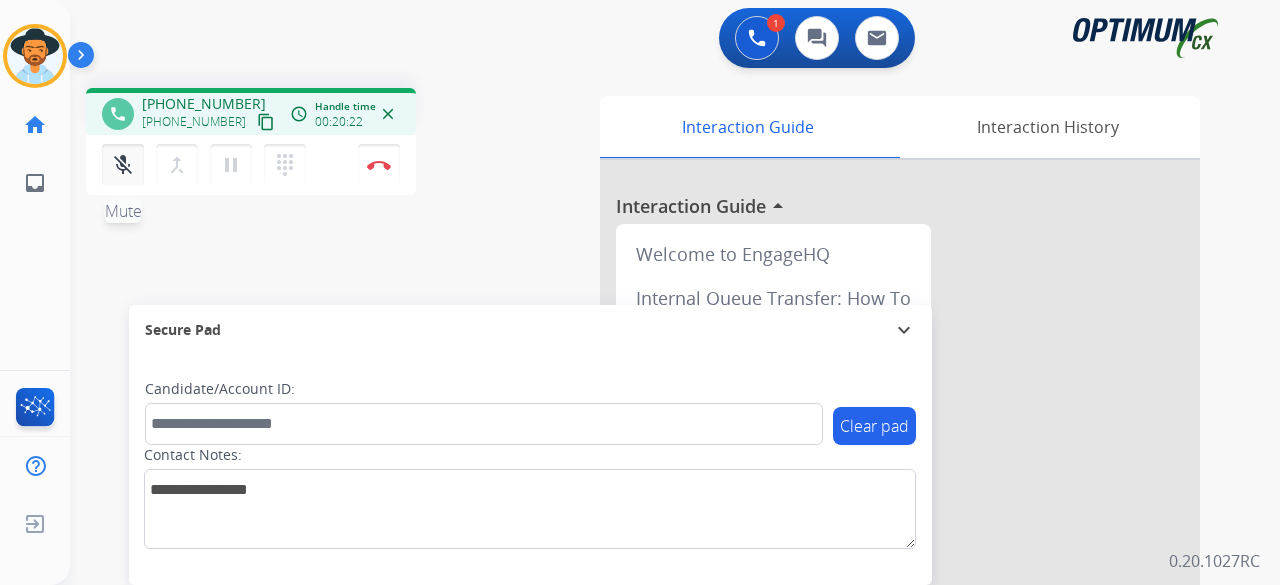 click on "mic_off" at bounding box center (123, 165) 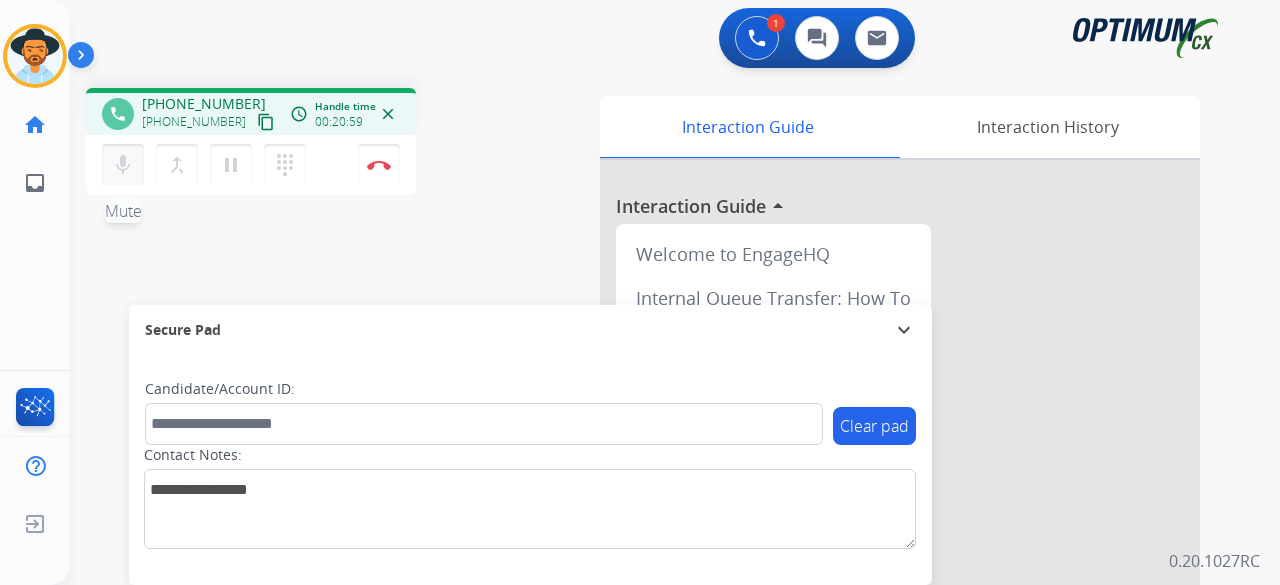 click on "mic" at bounding box center [123, 165] 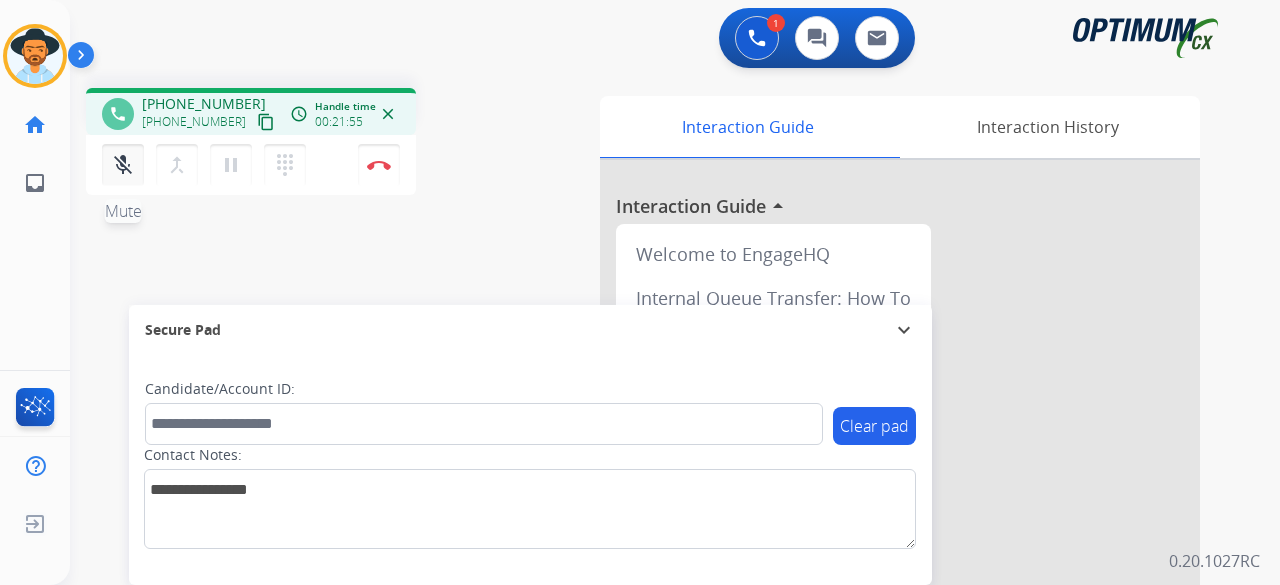 click on "mic_off Mute" at bounding box center (123, 165) 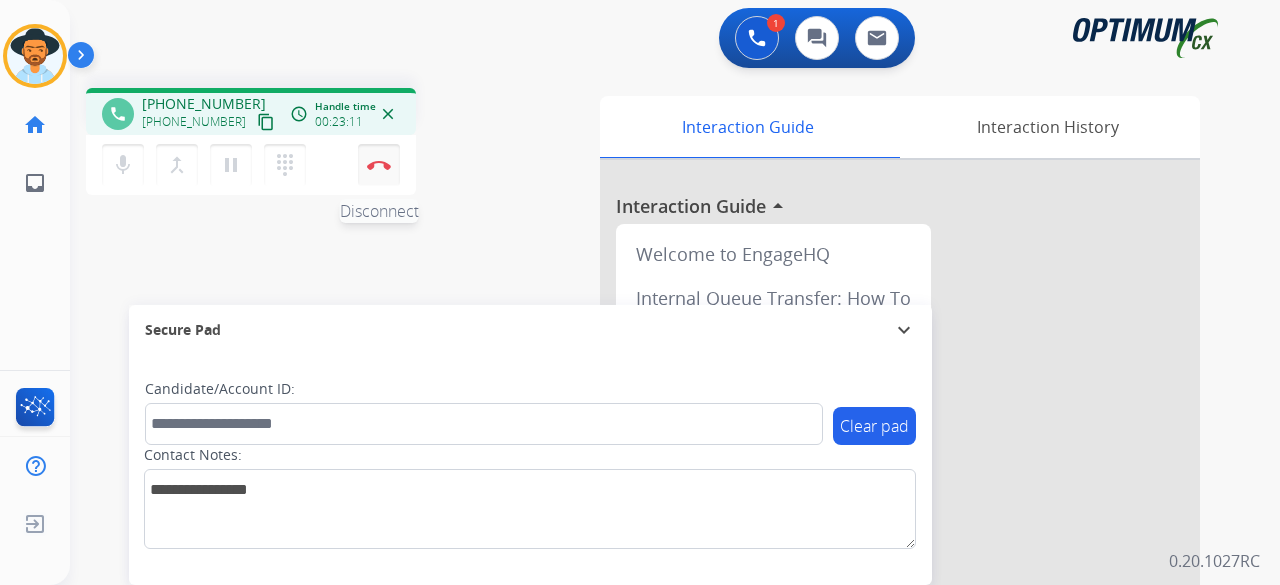 click at bounding box center (379, 165) 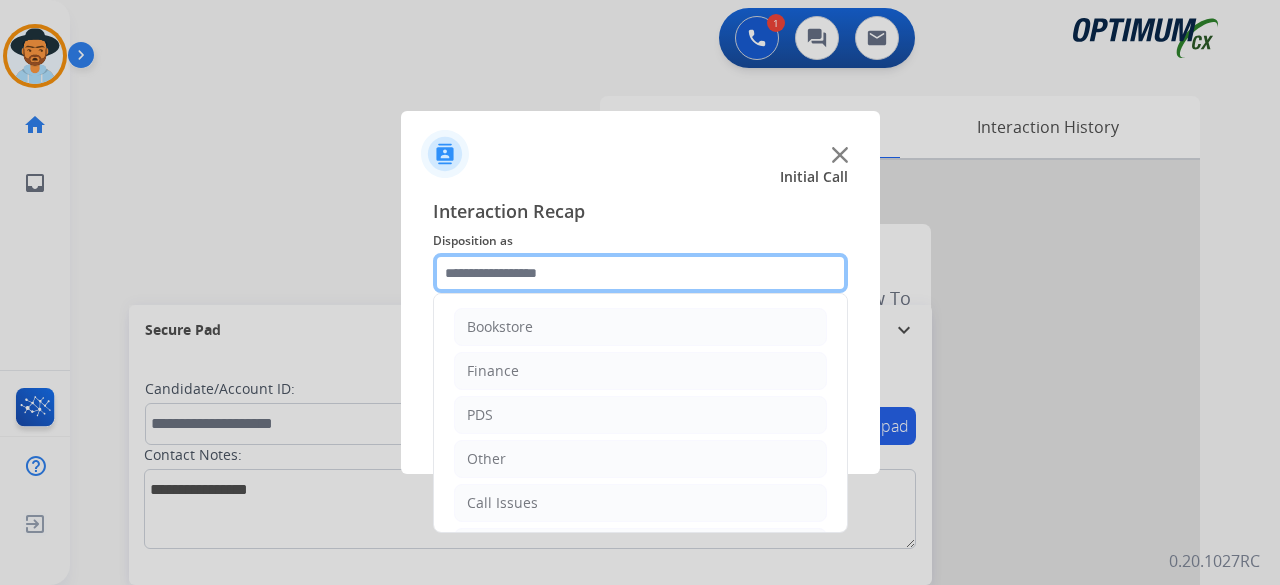 click 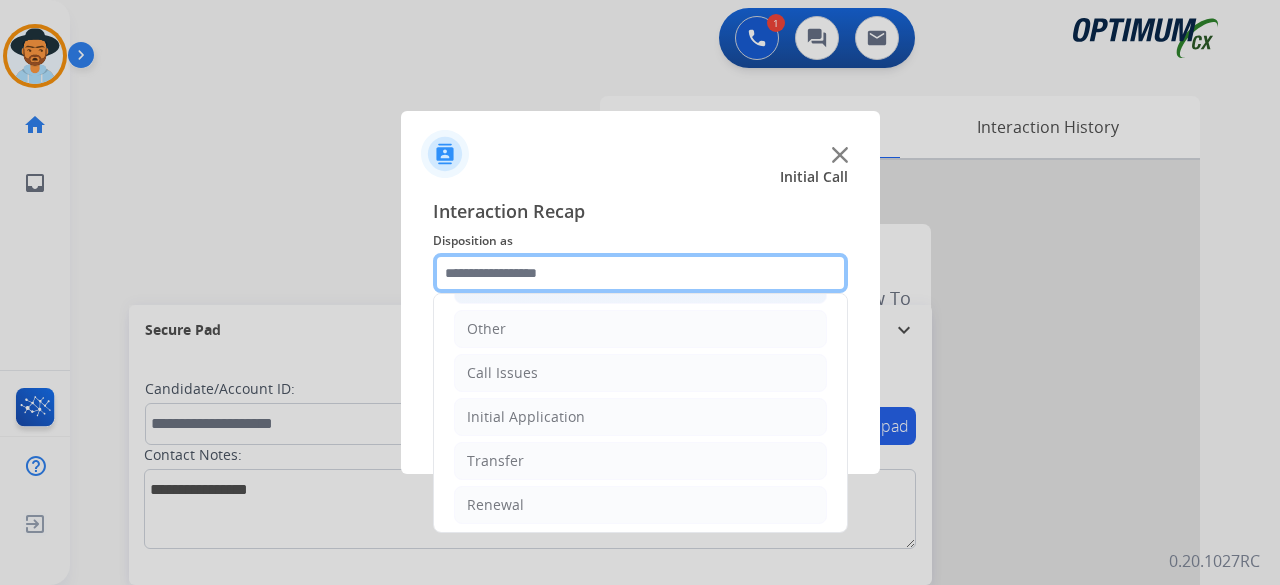 scroll, scrollTop: 117, scrollLeft: 0, axis: vertical 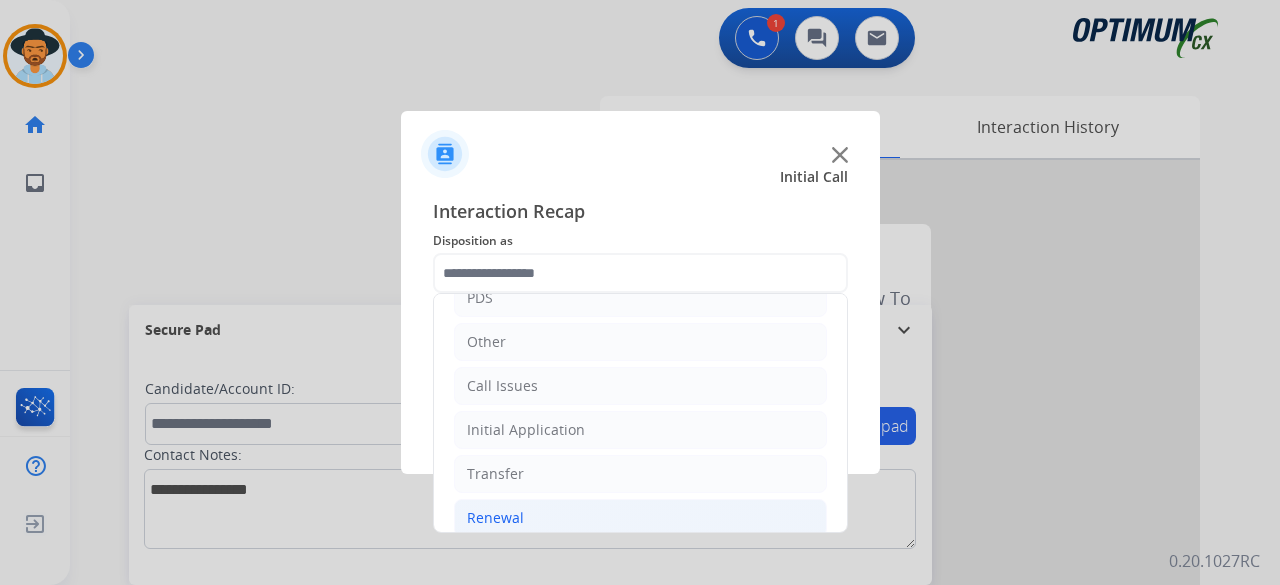 click on "Renewal" 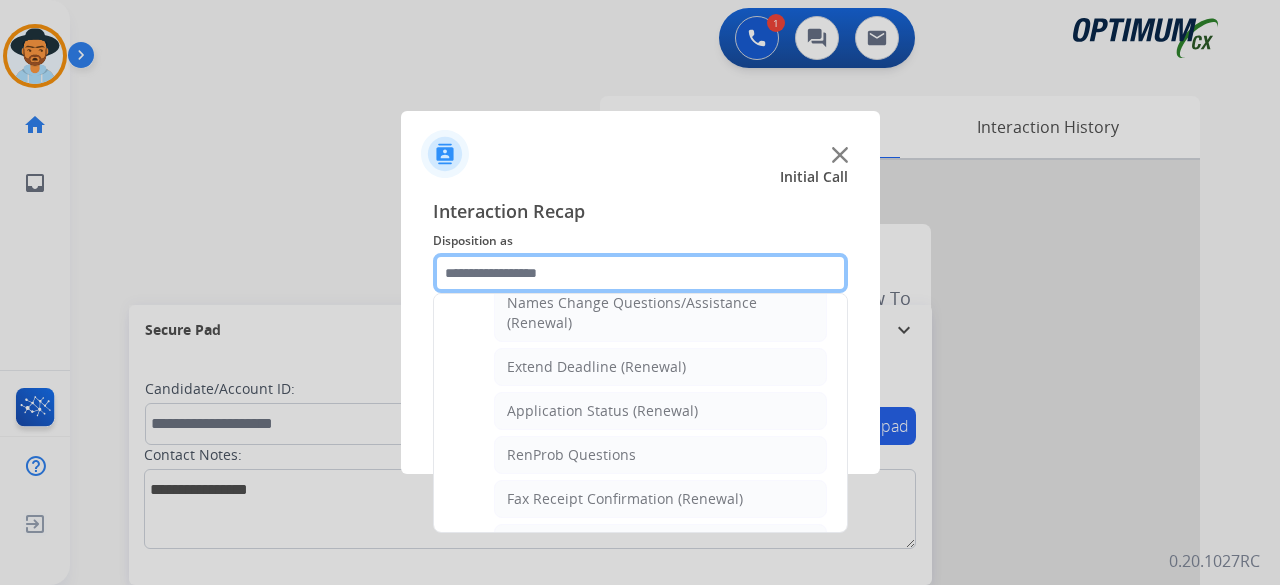 scroll, scrollTop: 385, scrollLeft: 0, axis: vertical 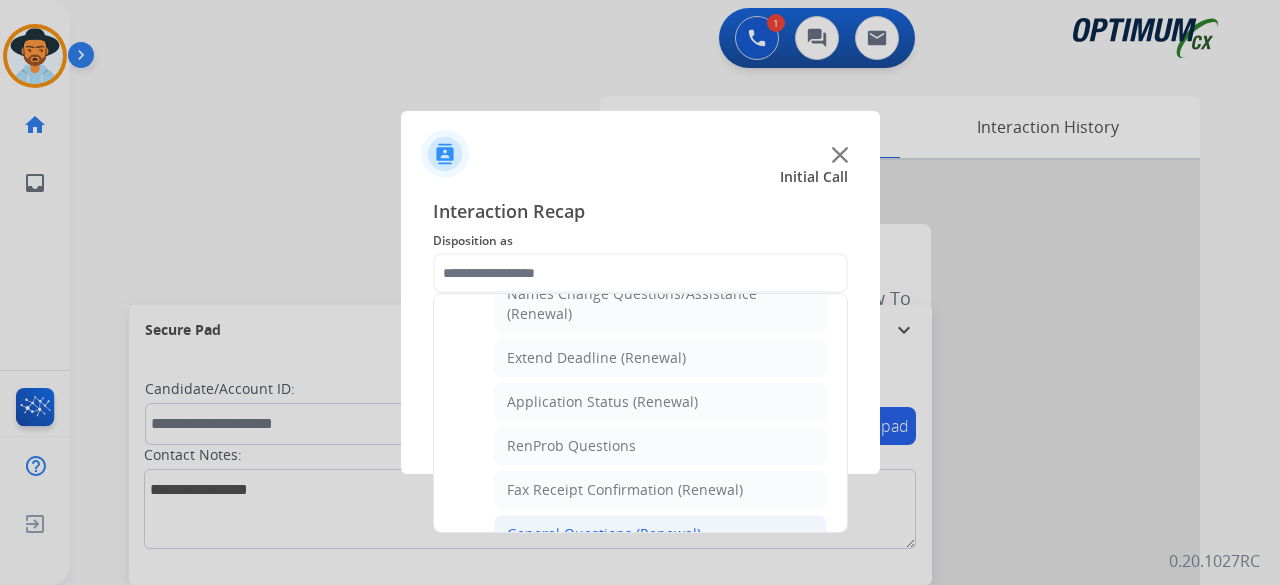 click on "General Questions (Renewal)" 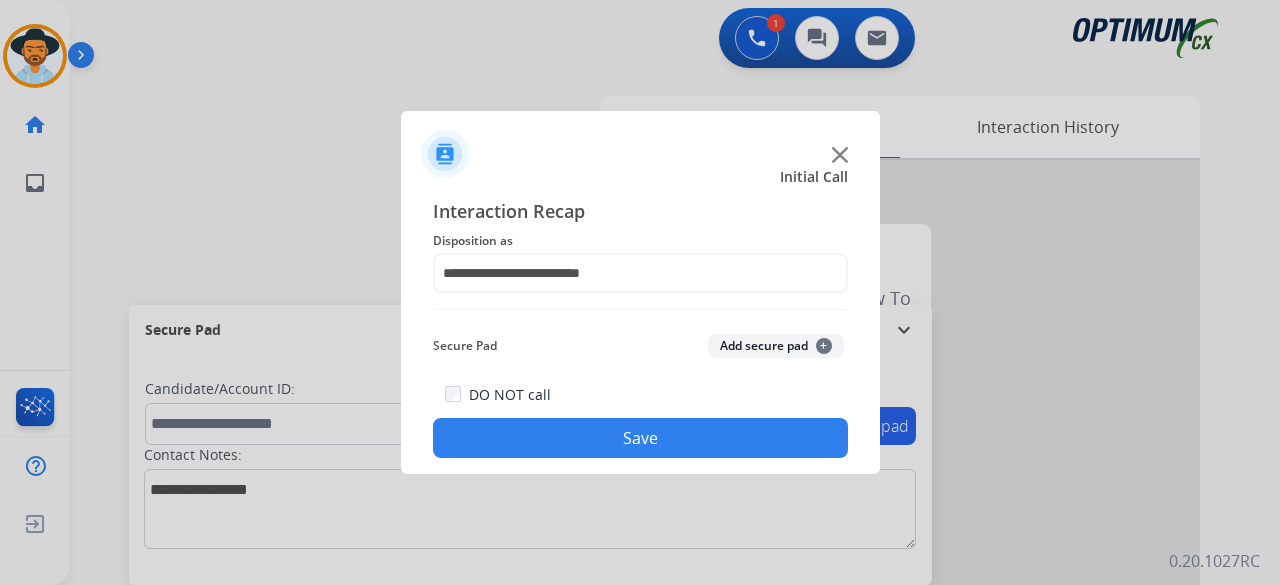 click on "Add secure pad  +" 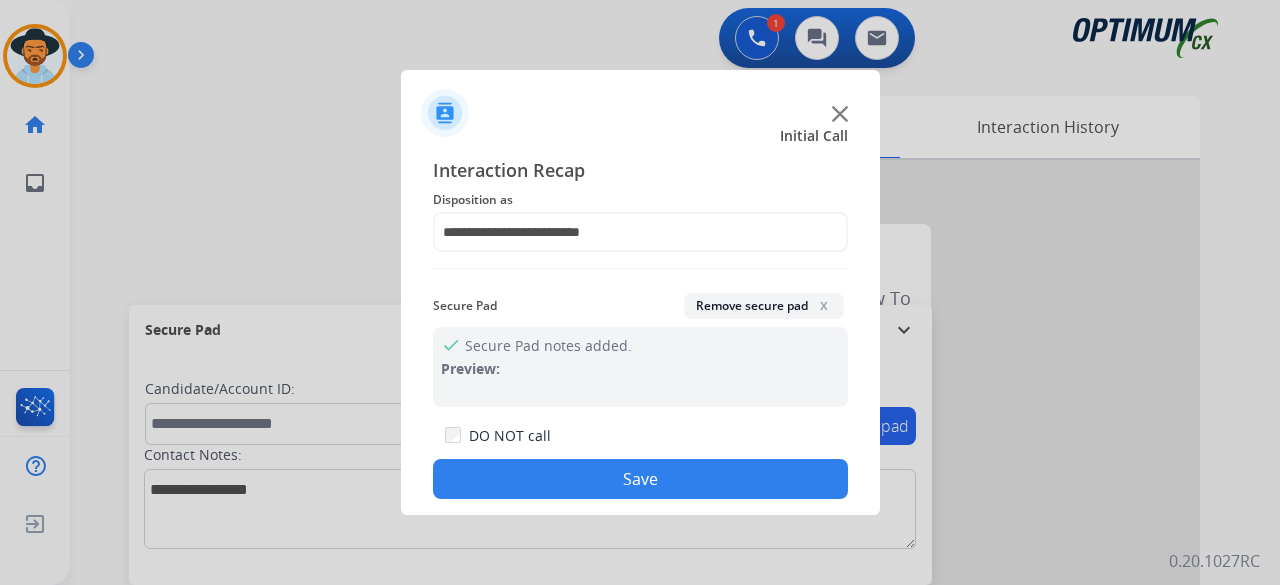 click on "**********" 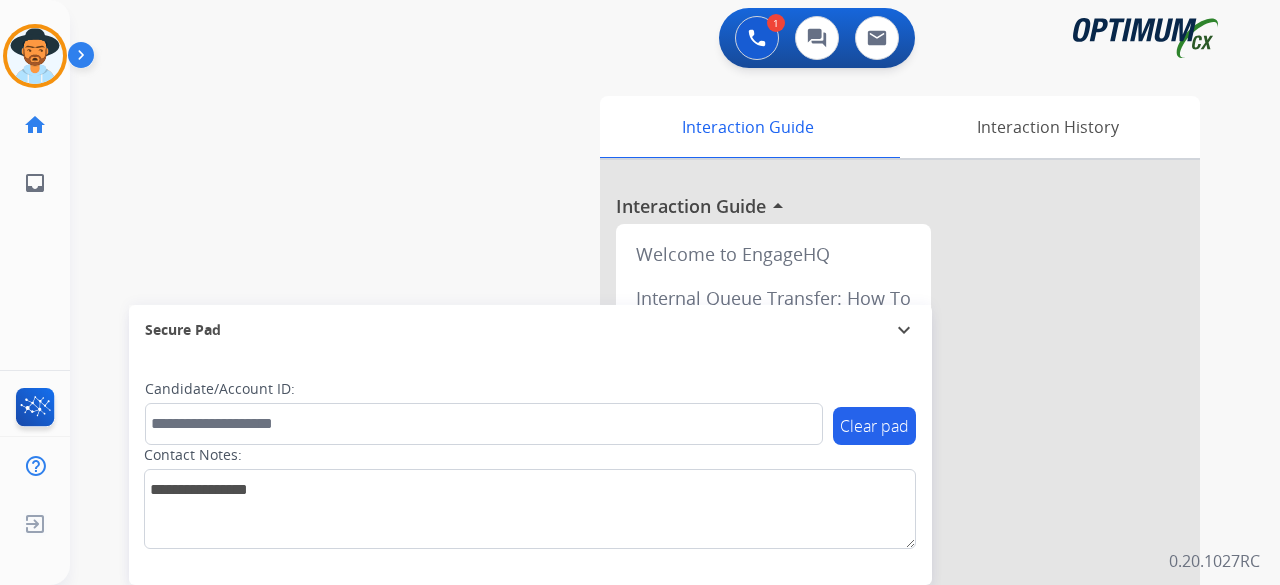 click on "1 Voice Interactions  0  Chat Interactions   0  Email Interactions" at bounding box center (663, 40) 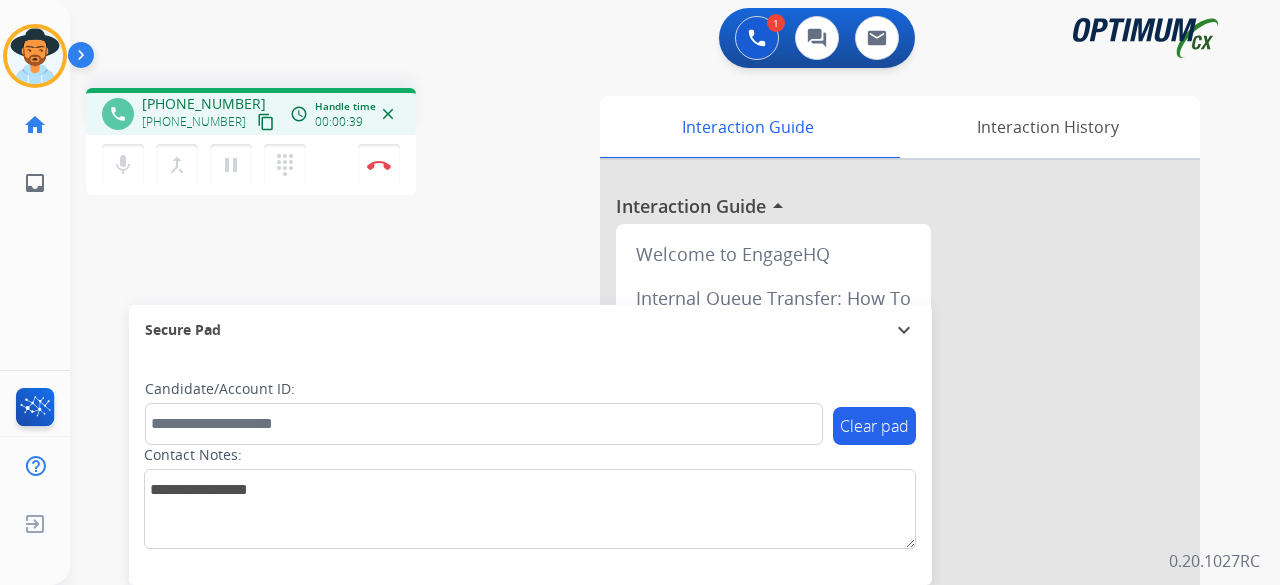 click on "content_copy" at bounding box center (266, 122) 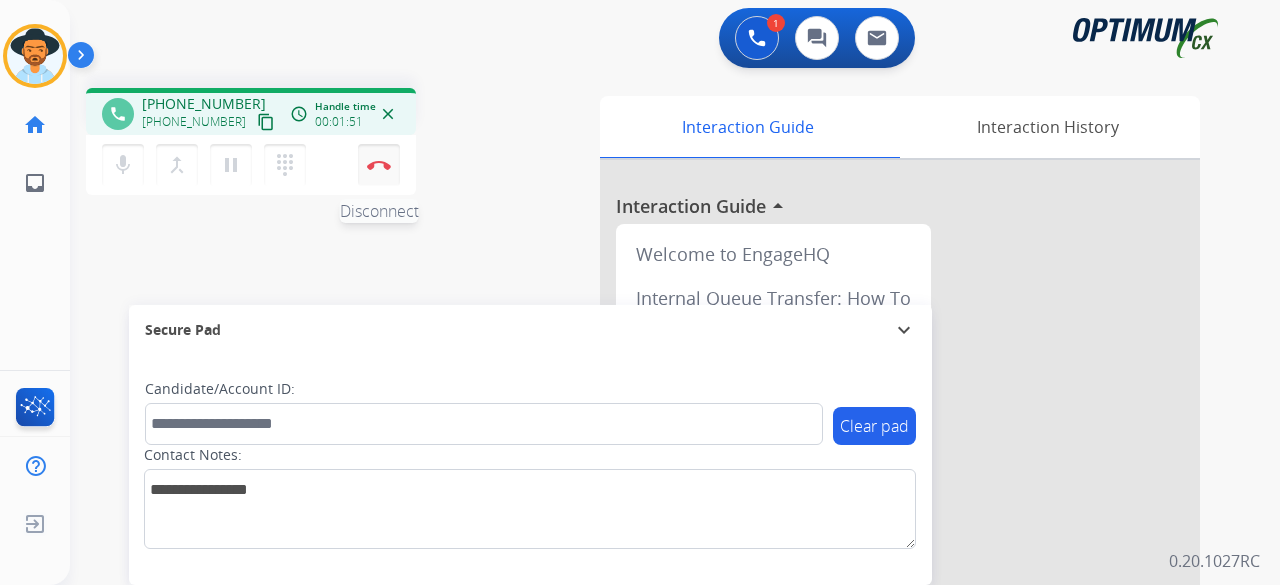 click on "Disconnect" at bounding box center [379, 165] 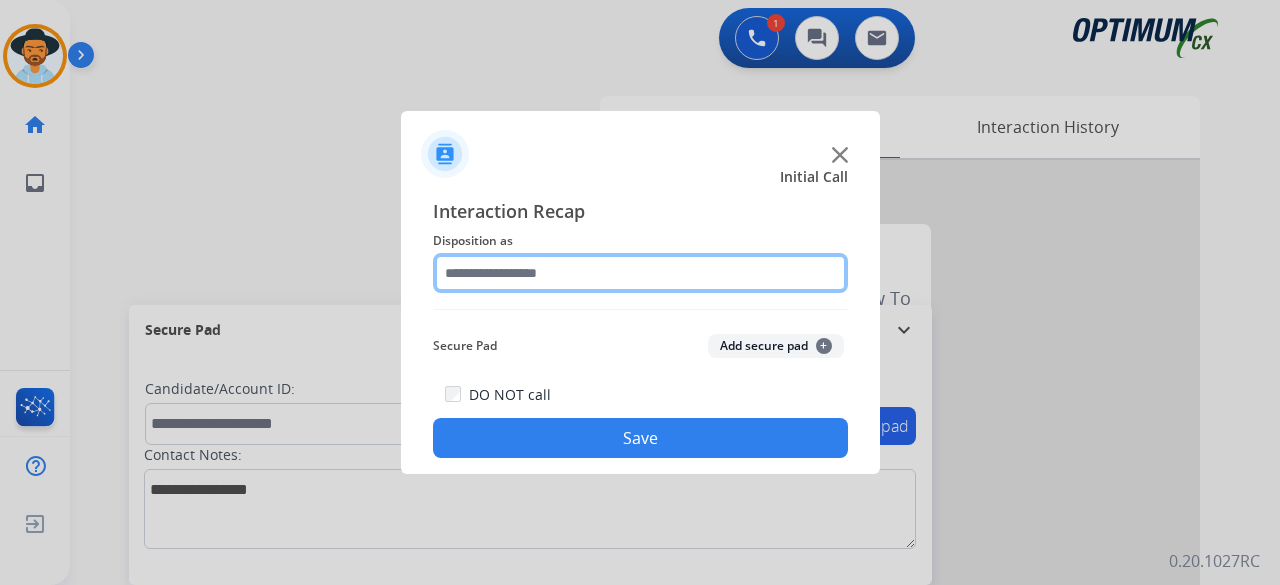 click 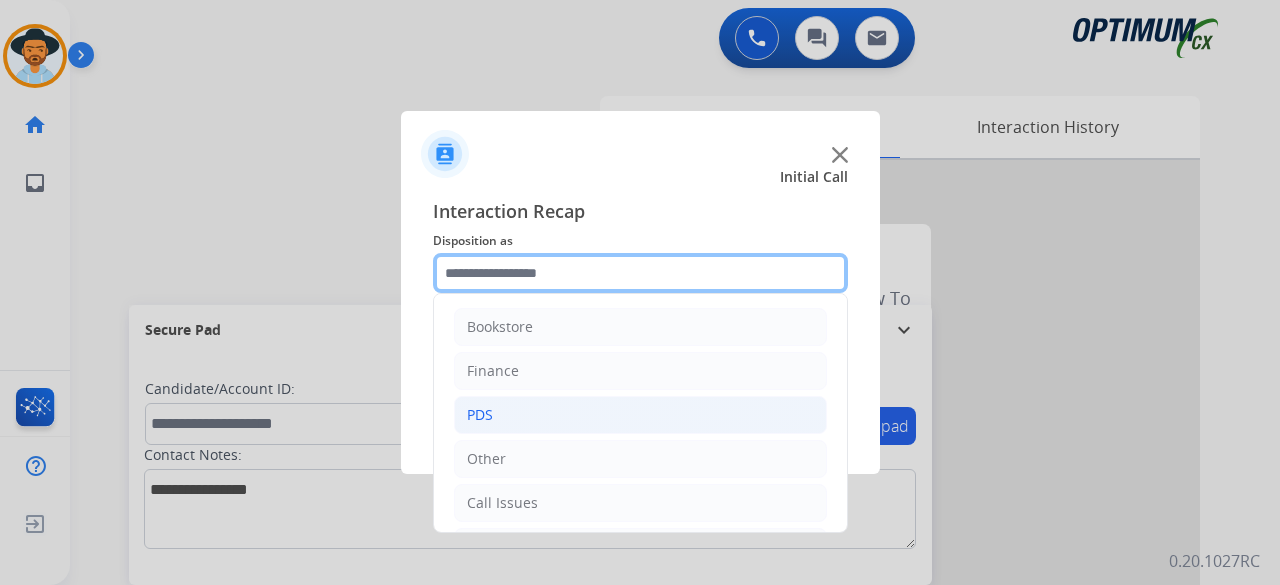 scroll, scrollTop: 130, scrollLeft: 0, axis: vertical 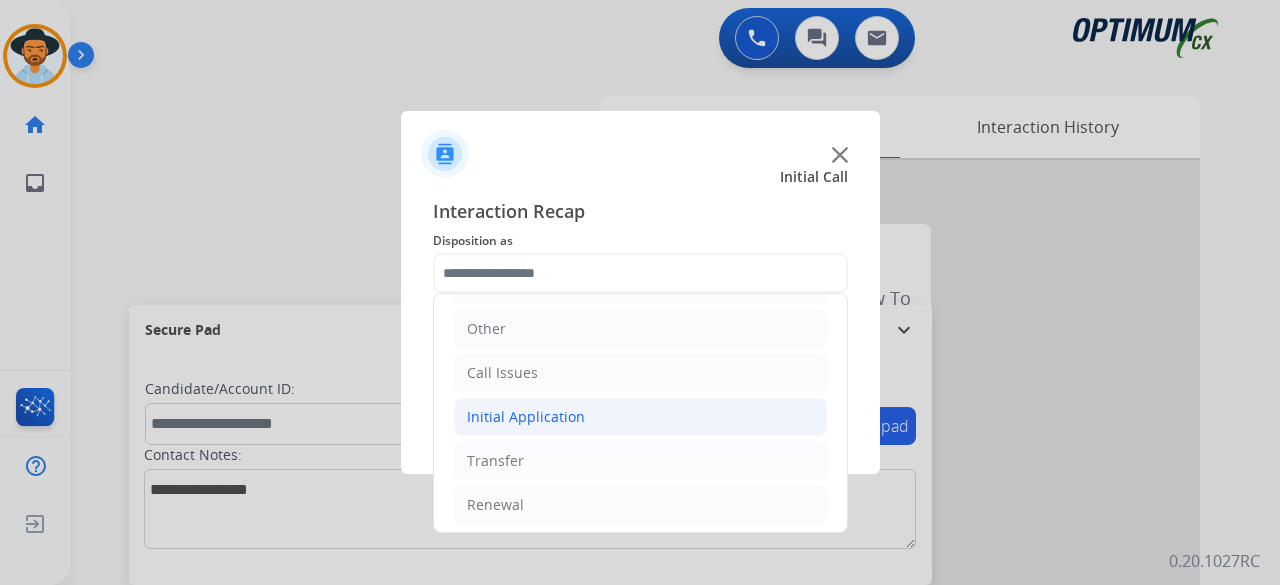 click on "Initial Application" 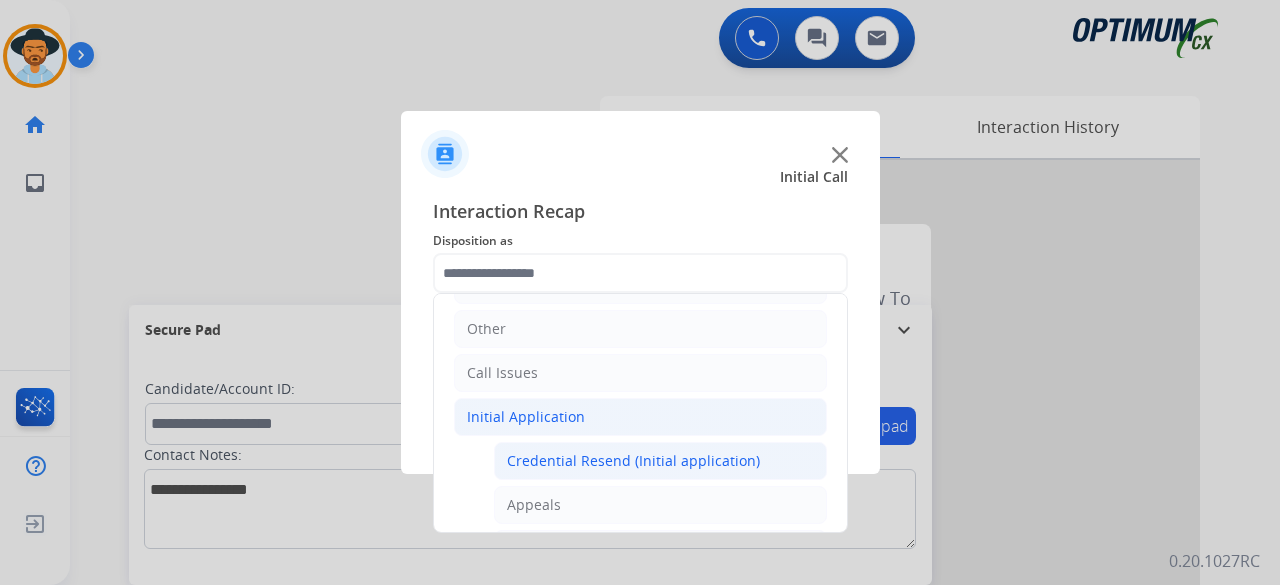 click on "Credential Resend (Initial application)" 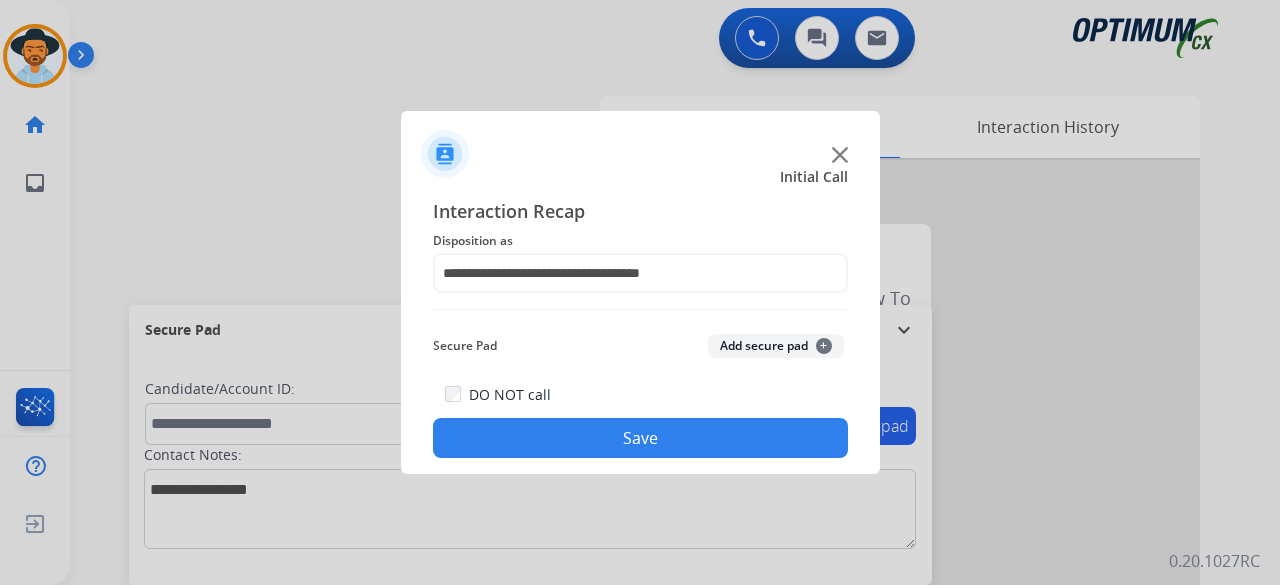 click on "Add secure pad  +" 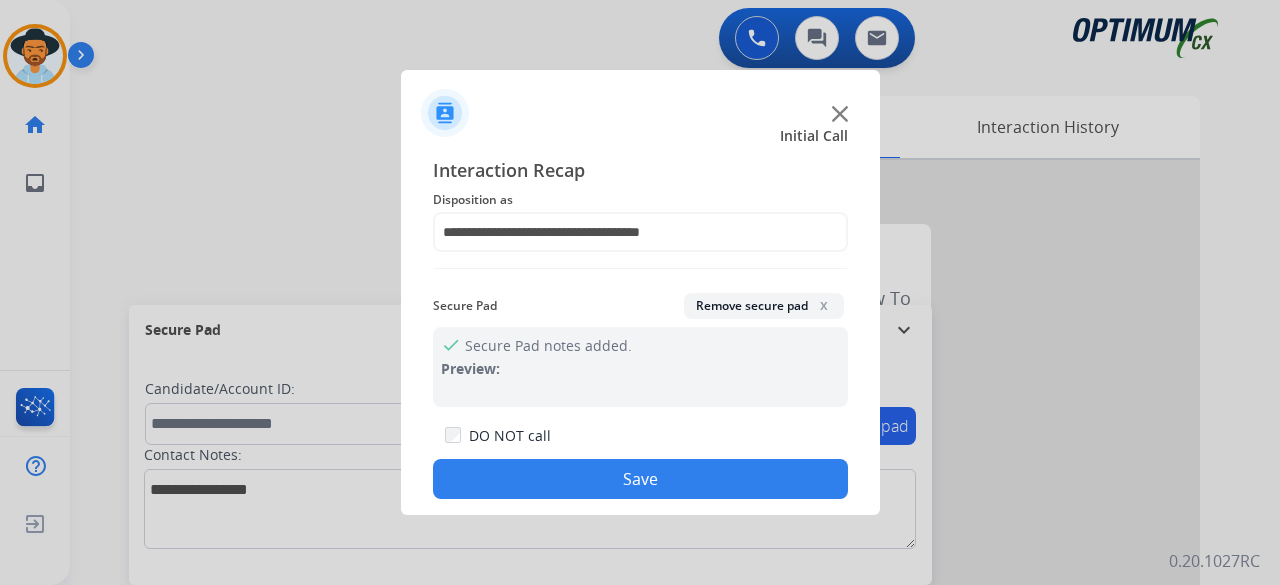 click on "Save" 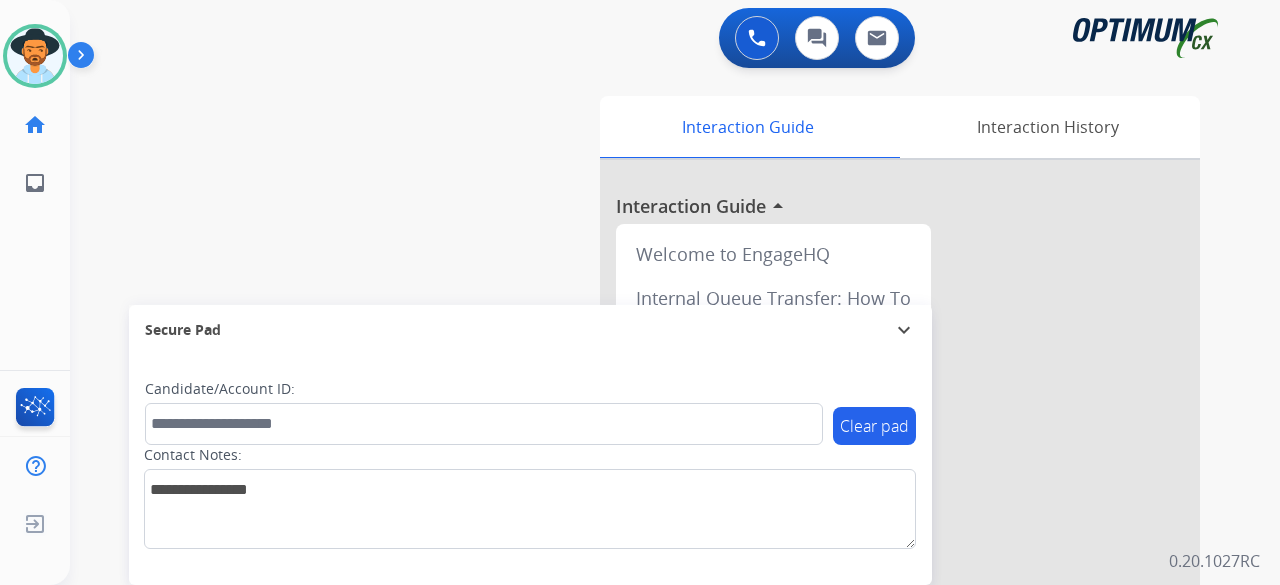 click on "swap_horiz Break voice bridge close_fullscreen Connect 3-Way Call merge_type Separate 3-Way Call  Interaction Guide   Interaction History  Interaction Guide arrow_drop_up  Welcome to EngageHQ   Internal Queue Transfer: How To  Secure Pad expand_more Clear pad Candidate/Account ID: Contact Notes:" at bounding box center (651, 489) 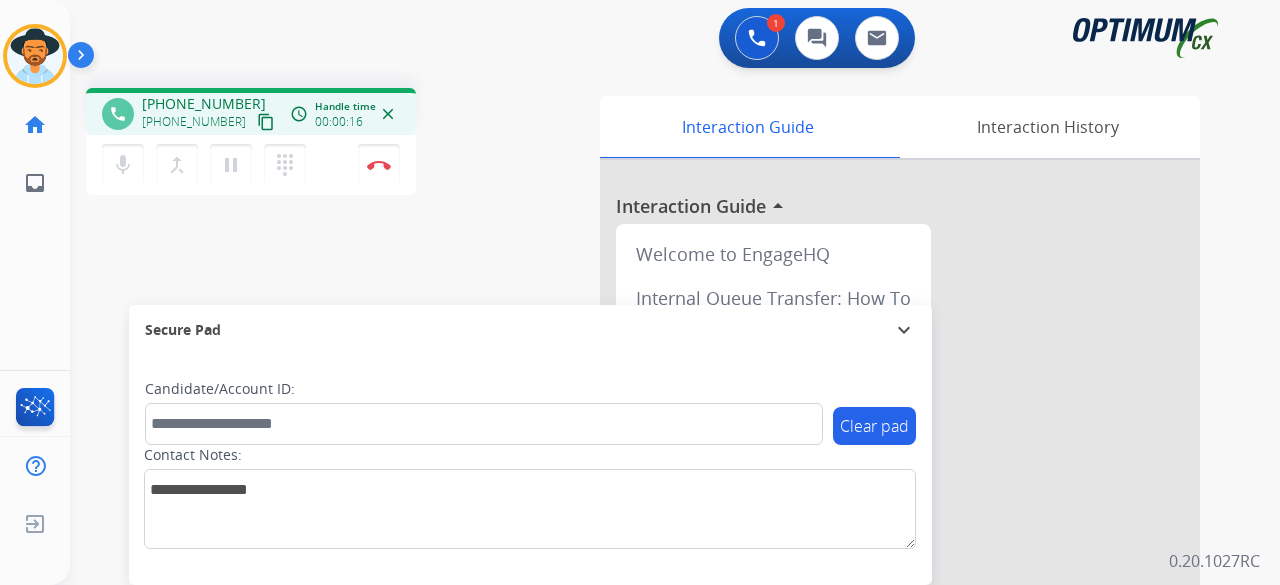 click on "content_copy" at bounding box center (266, 122) 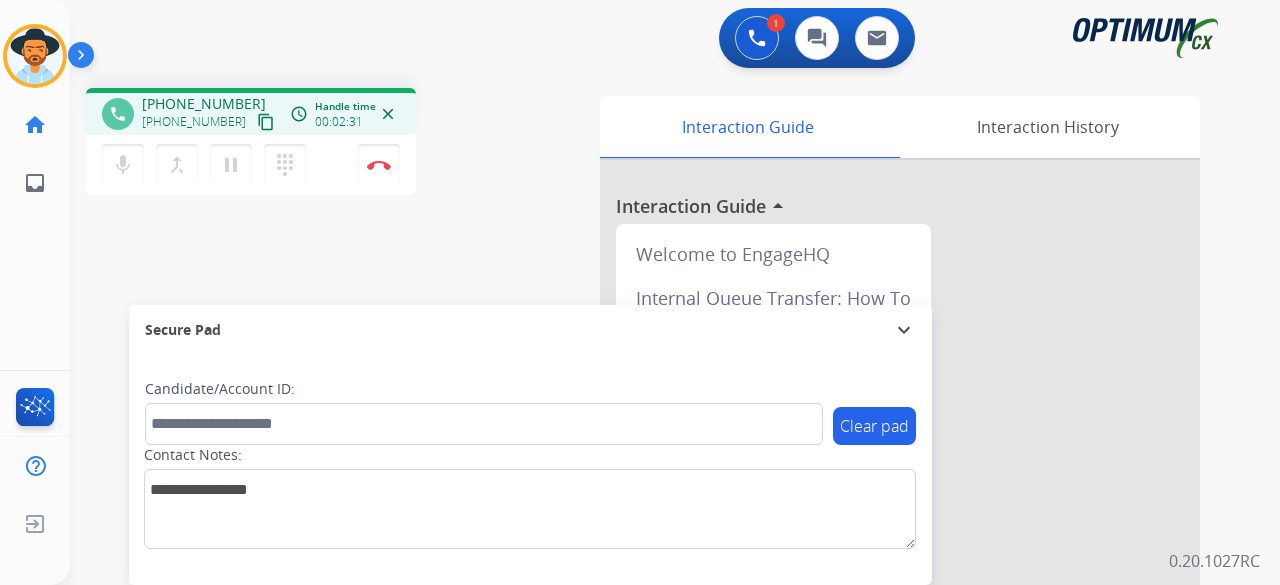 click on "phone [PHONE_NUMBER] [PHONE_NUMBER] content_copy access_time Call metrics Queue   00:08 Hold   00:00 Talk   02:32 Total   02:39 Handle time 00:02:31 close mic Mute merge_type Bridge pause Hold dialpad Dialpad Disconnect swap_horiz Break voice bridge close_fullscreen Connect 3-Way Call merge_type Separate 3-Way Call  Interaction Guide   Interaction History  Interaction Guide arrow_drop_up  Welcome to EngageHQ   Internal Queue Transfer: How To  Secure Pad expand_more Clear pad Candidate/Account ID: Contact Notes:" at bounding box center (651, 489) 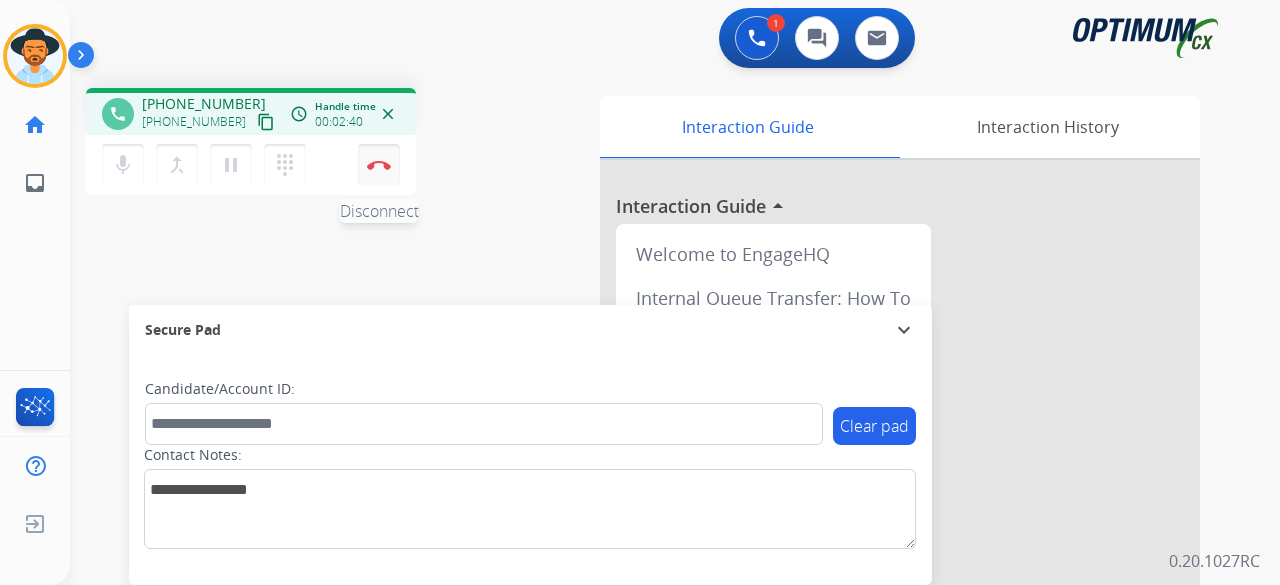 click on "Disconnect" at bounding box center (379, 165) 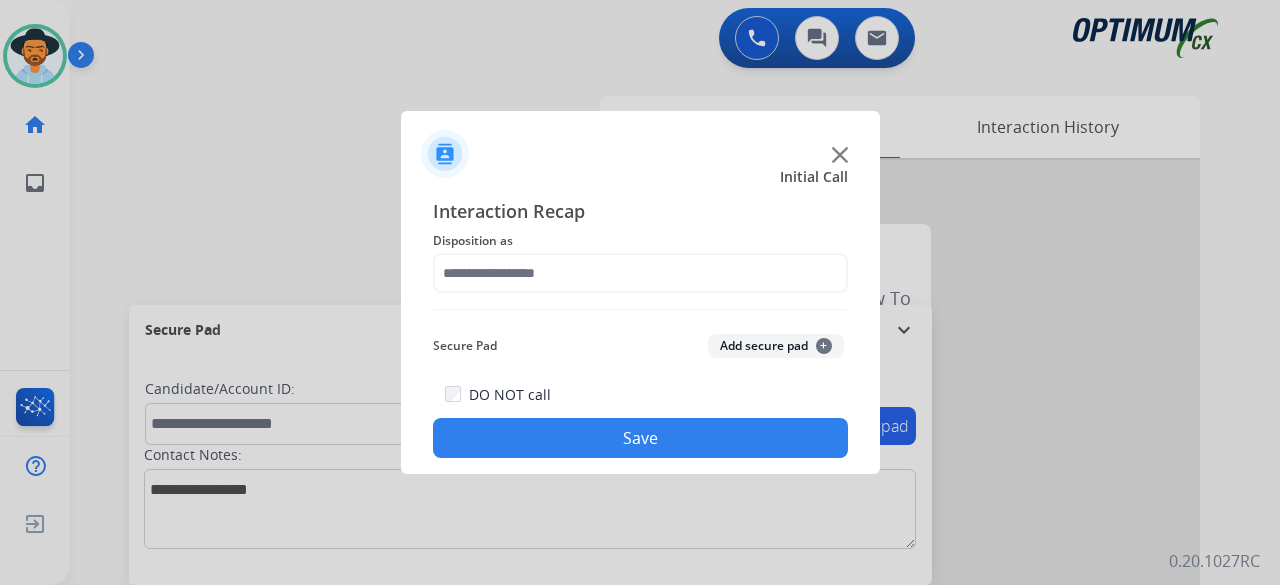 click 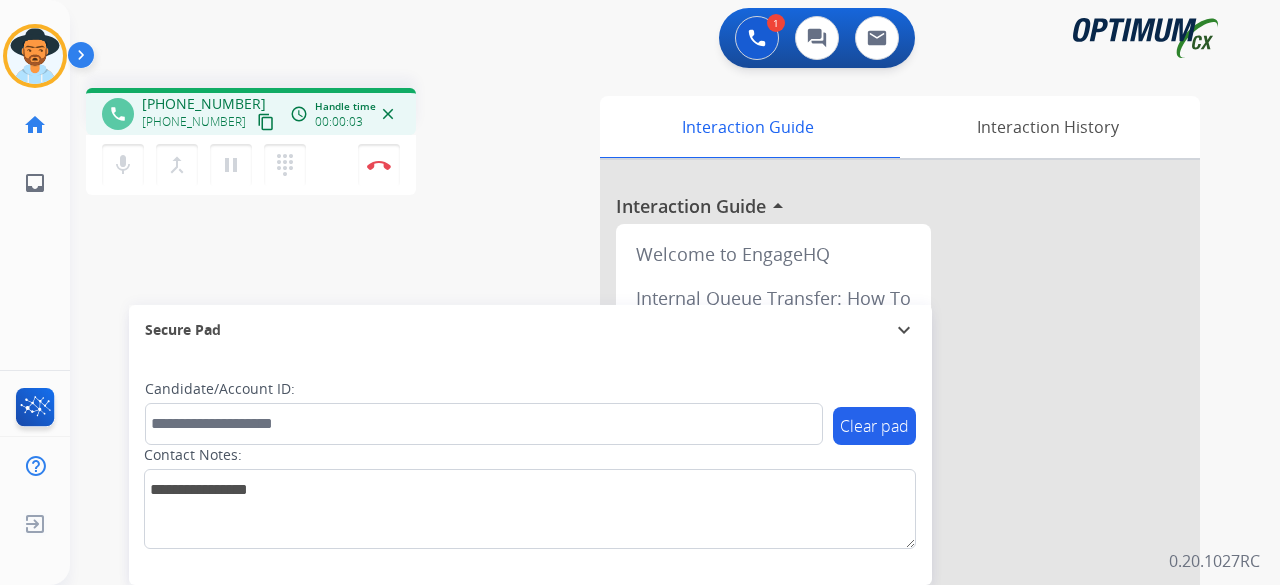 click on "content_copy" at bounding box center [266, 122] 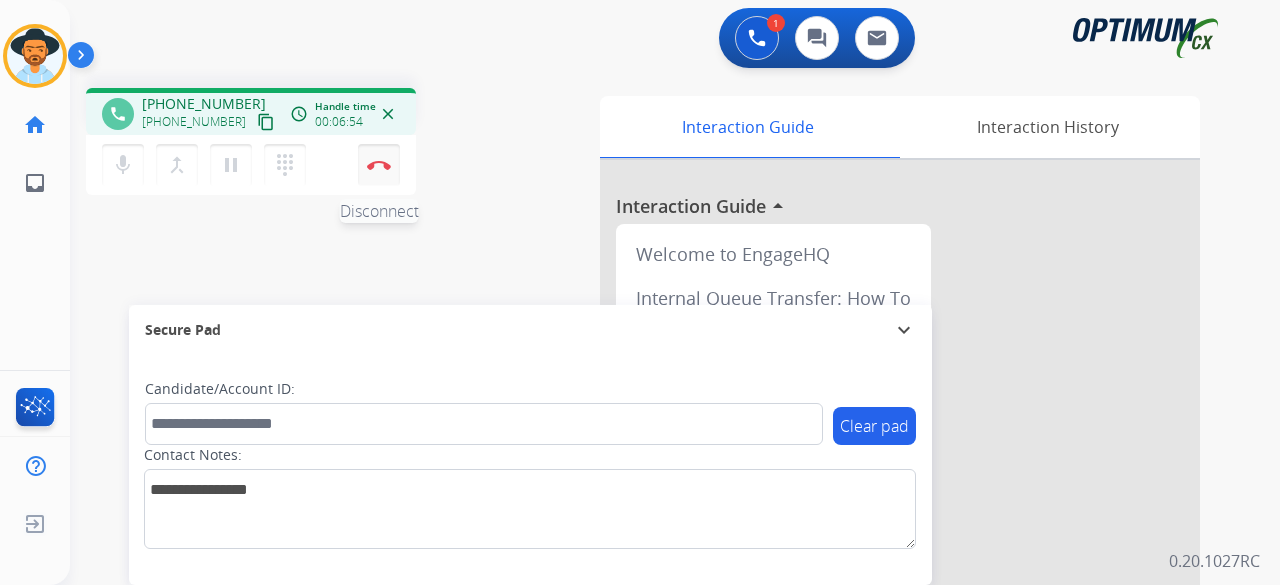 click at bounding box center (379, 165) 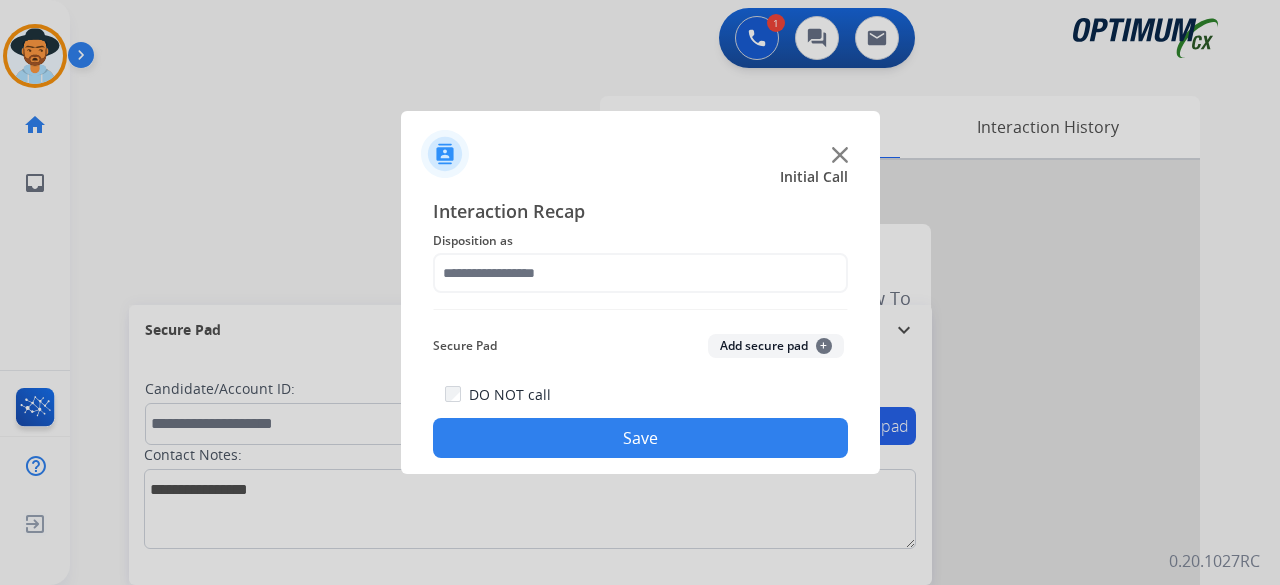 click 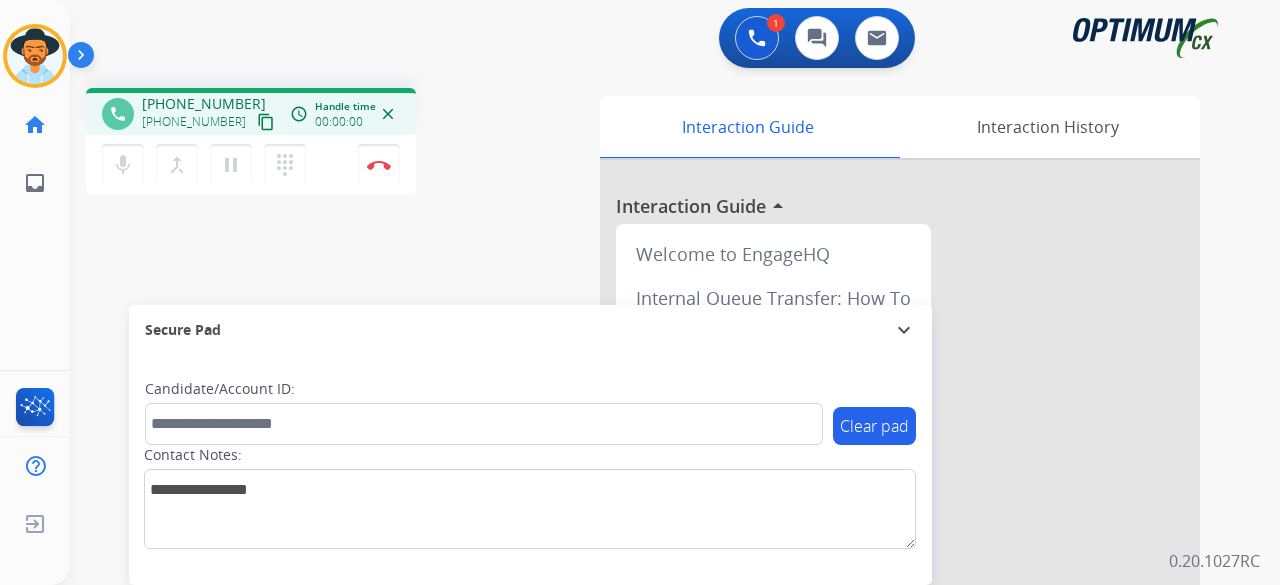 click on "content_copy" at bounding box center (266, 122) 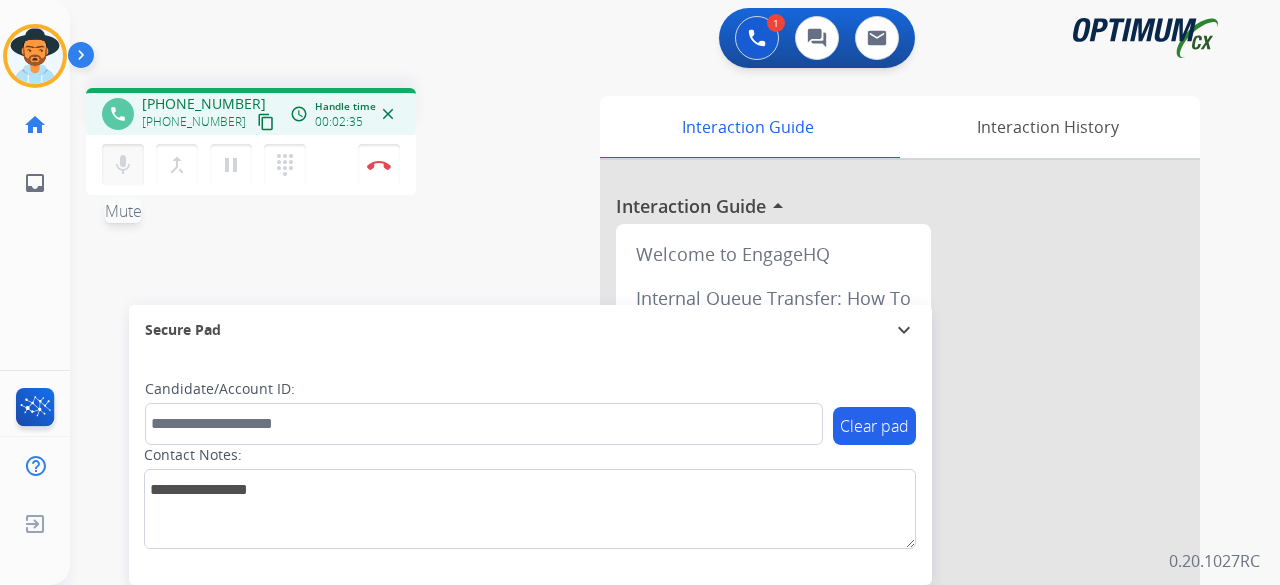 click on "mic" at bounding box center (123, 165) 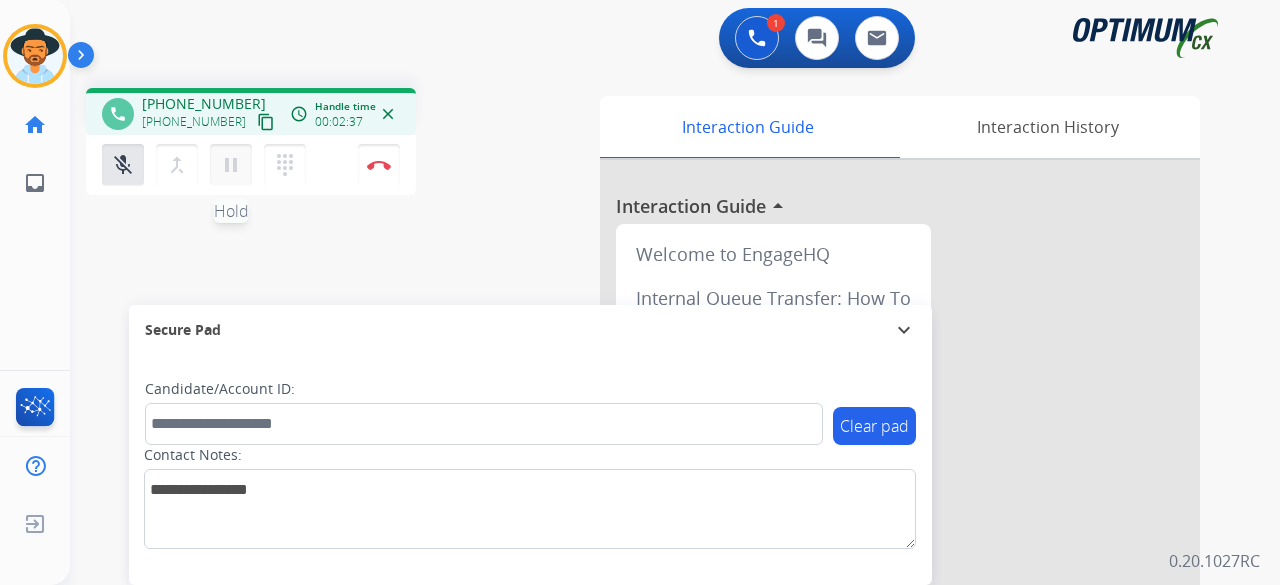 click on "pause" at bounding box center (231, 165) 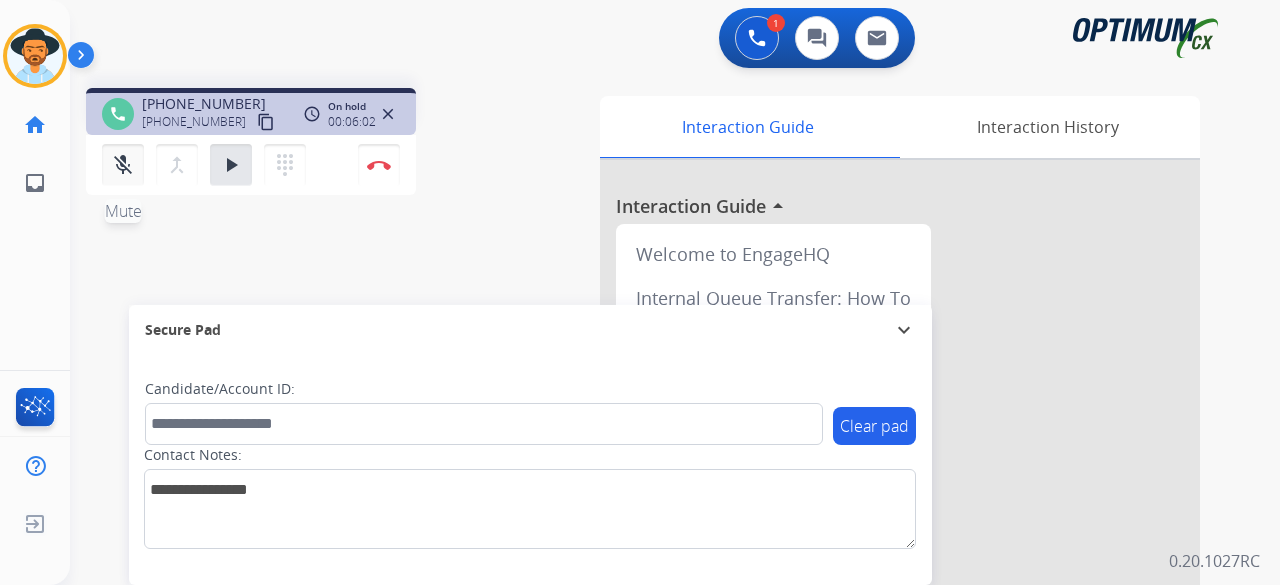 click on "mic_off" at bounding box center [123, 165] 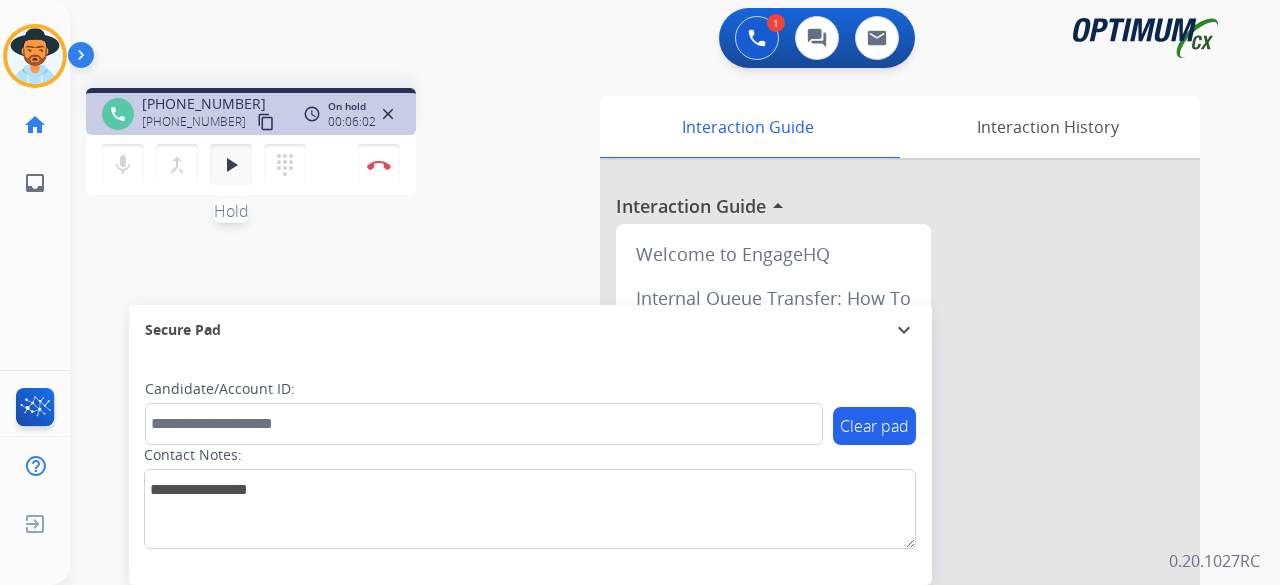click on "play_arrow" at bounding box center [231, 165] 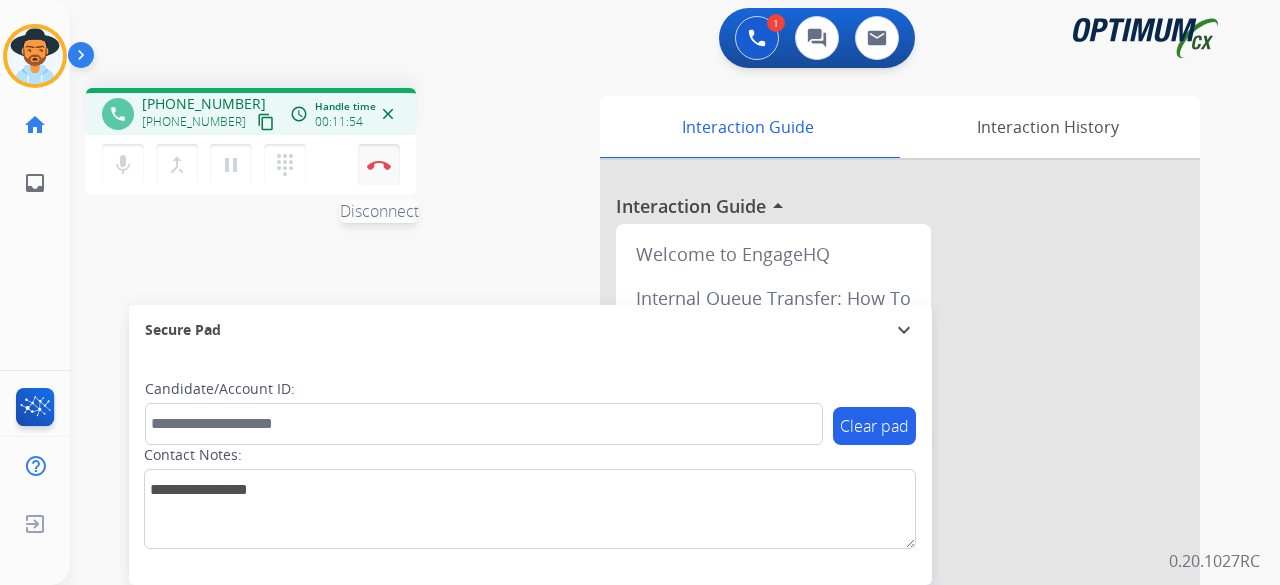 click on "Disconnect" at bounding box center (379, 165) 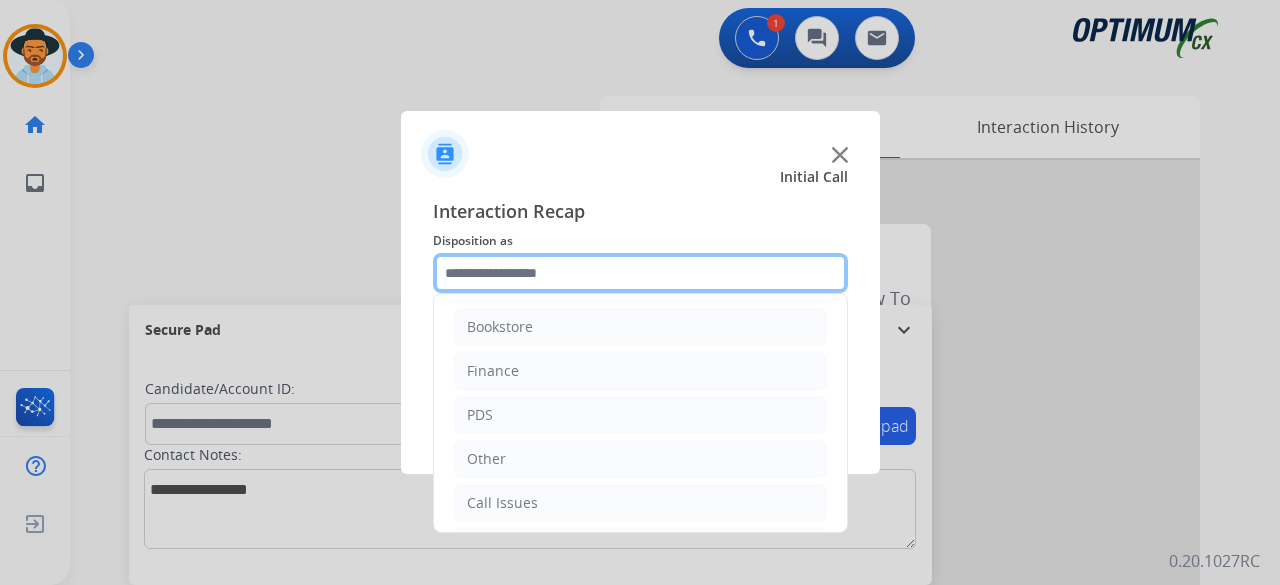 click 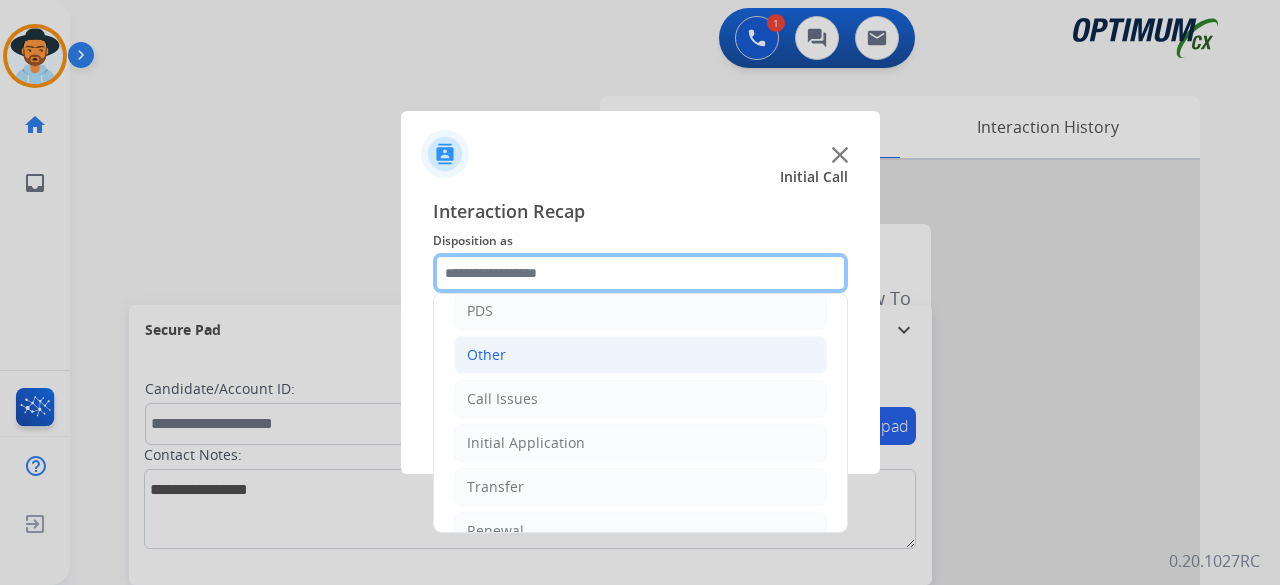 scroll, scrollTop: 106, scrollLeft: 0, axis: vertical 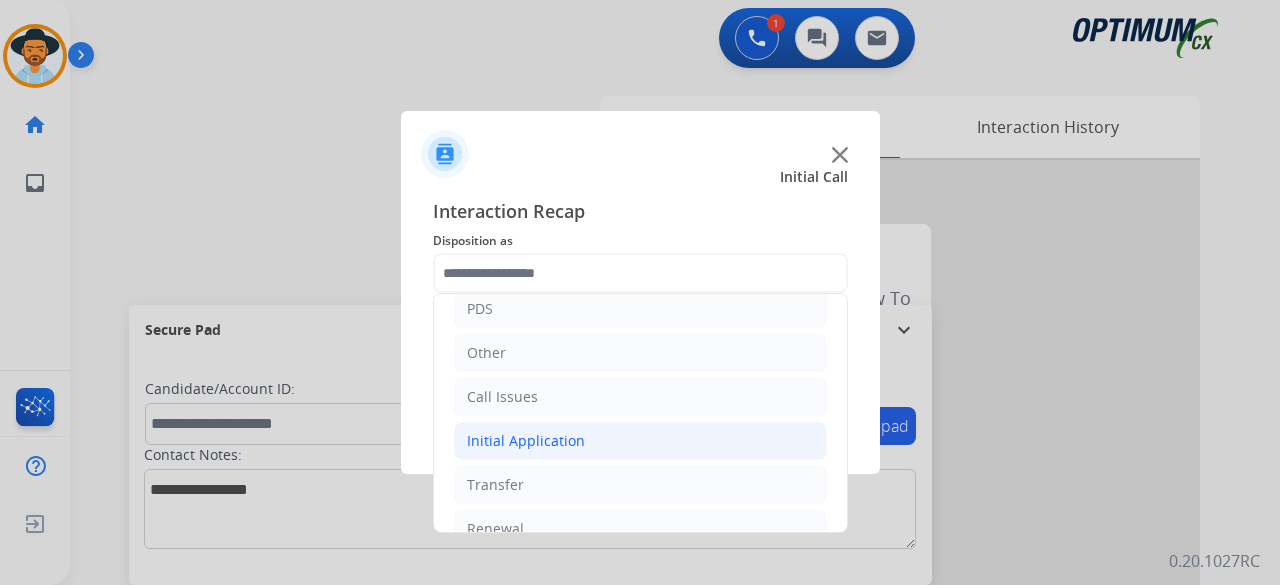 click on "Initial Application" 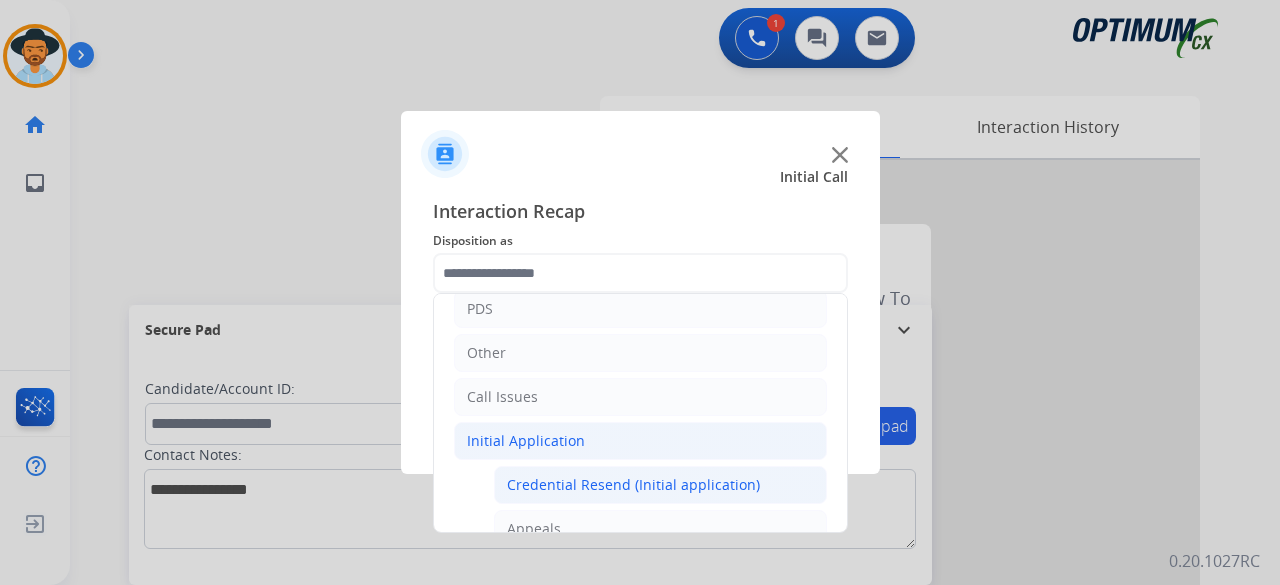 click on "Credential Resend (Initial application)" 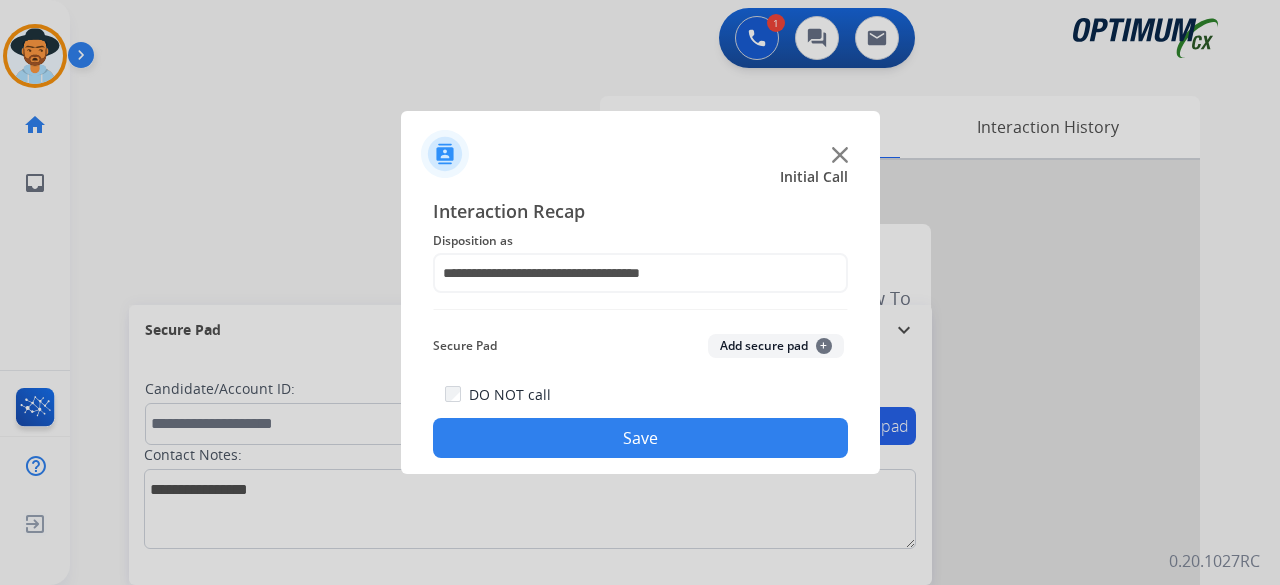 click on "Add secure pad  +" 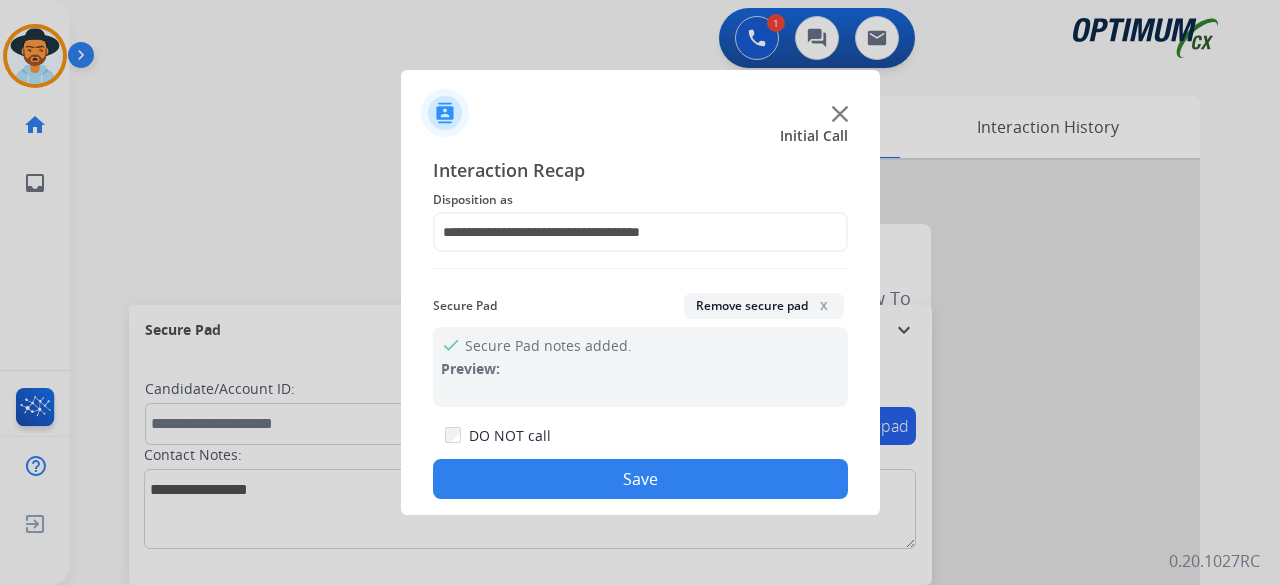 click on "Save" 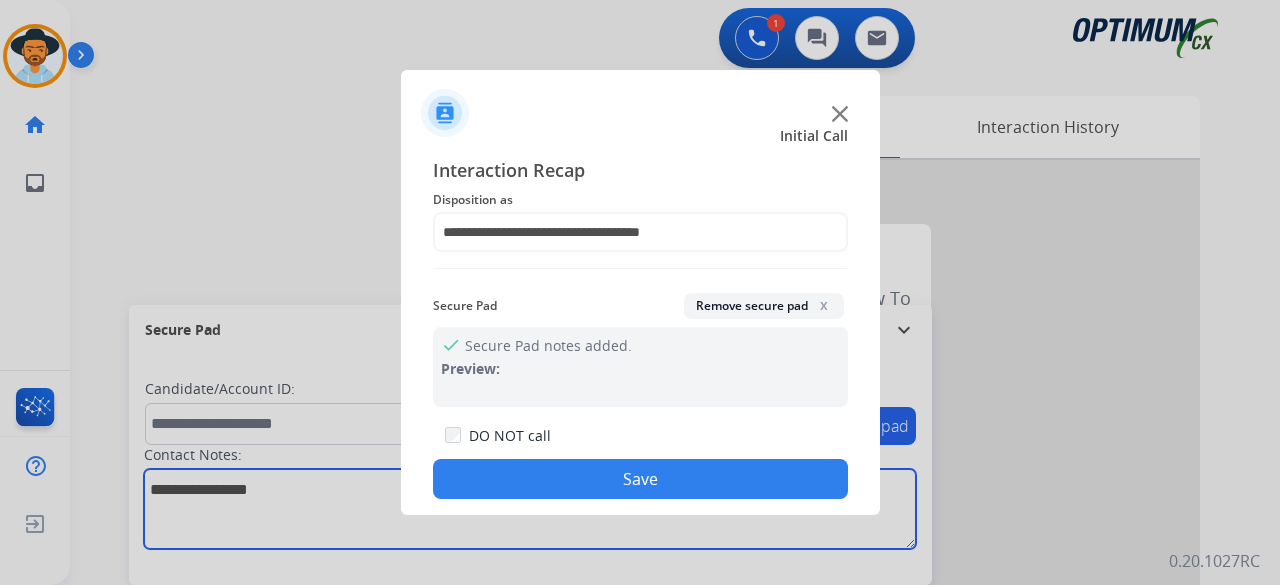 click at bounding box center (530, 509) 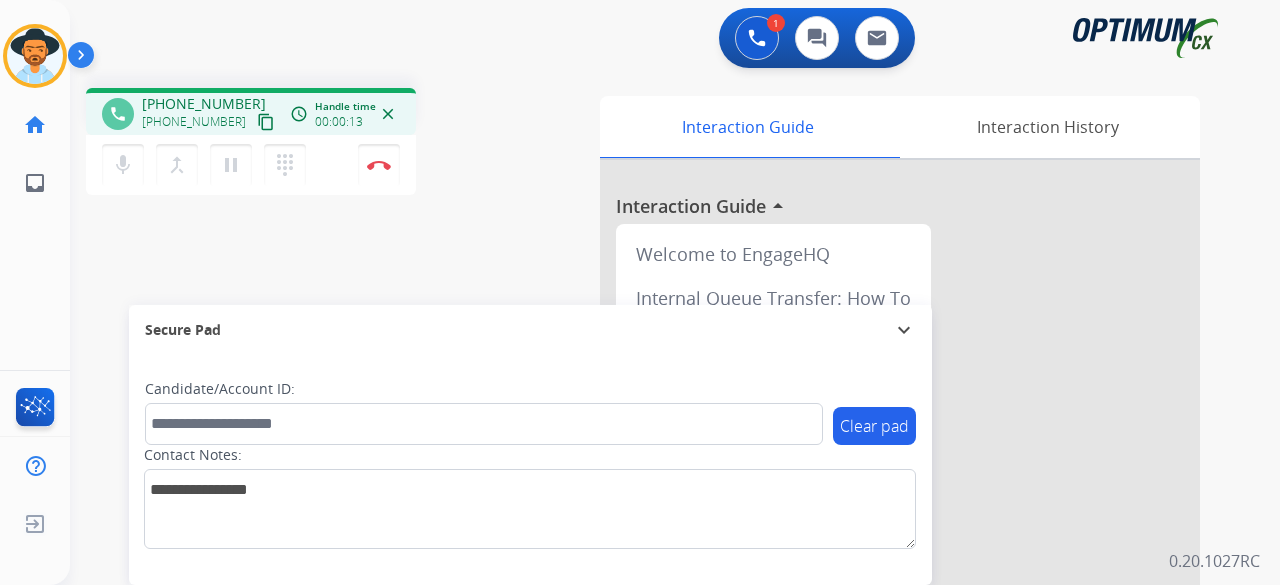 click on "content_copy" at bounding box center [266, 122] 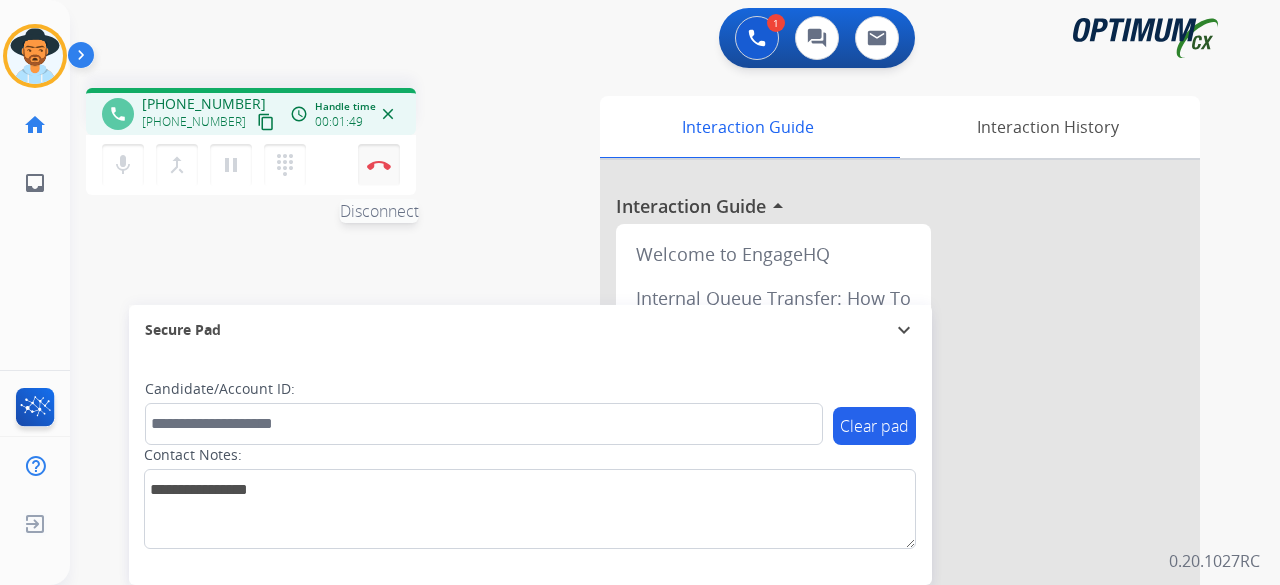 click at bounding box center (379, 165) 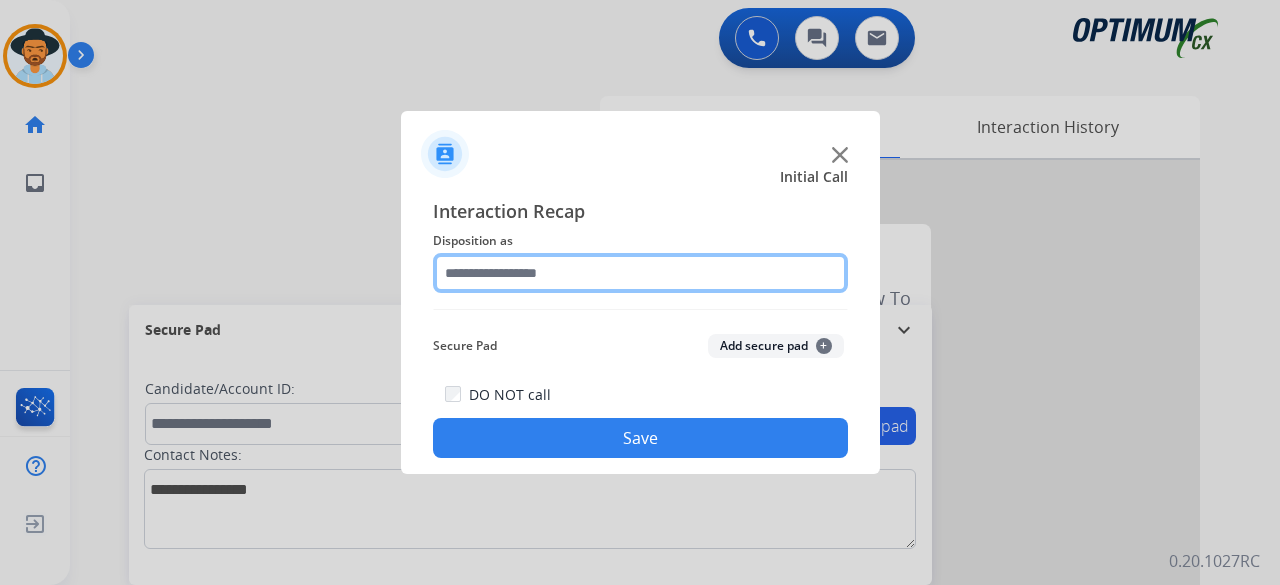 click 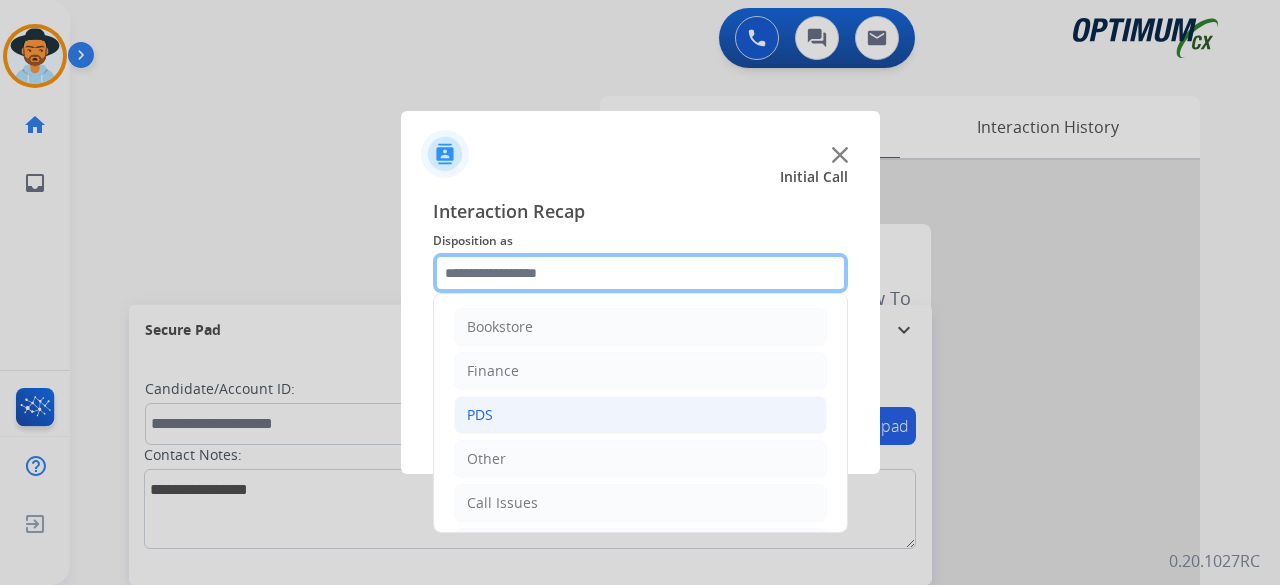 scroll, scrollTop: 130, scrollLeft: 0, axis: vertical 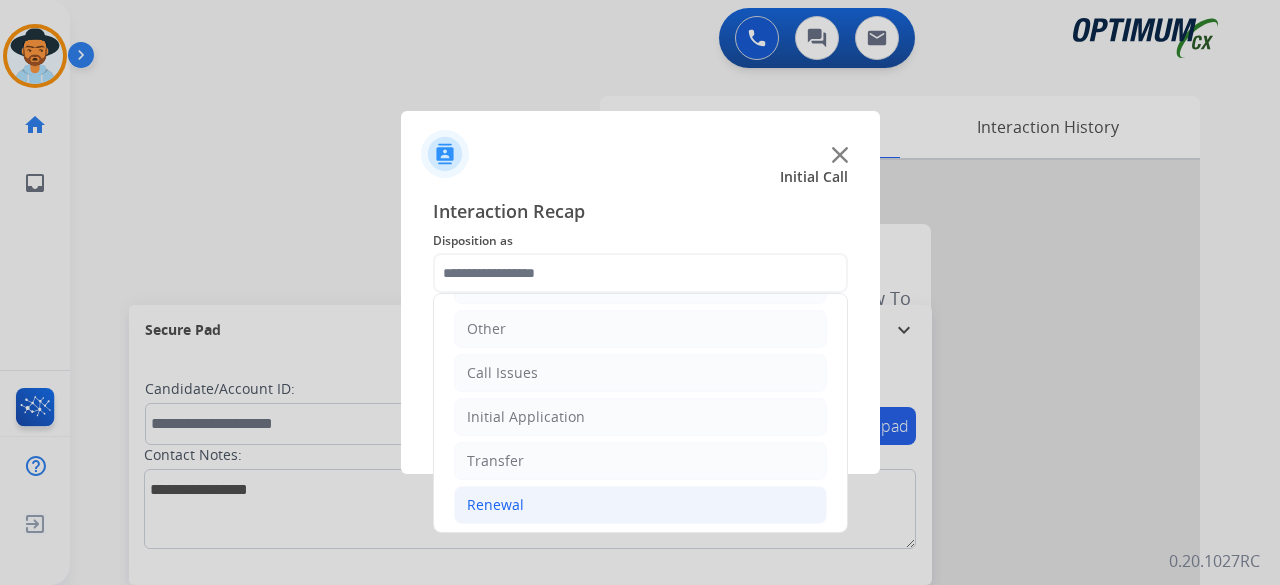 click on "Renewal" 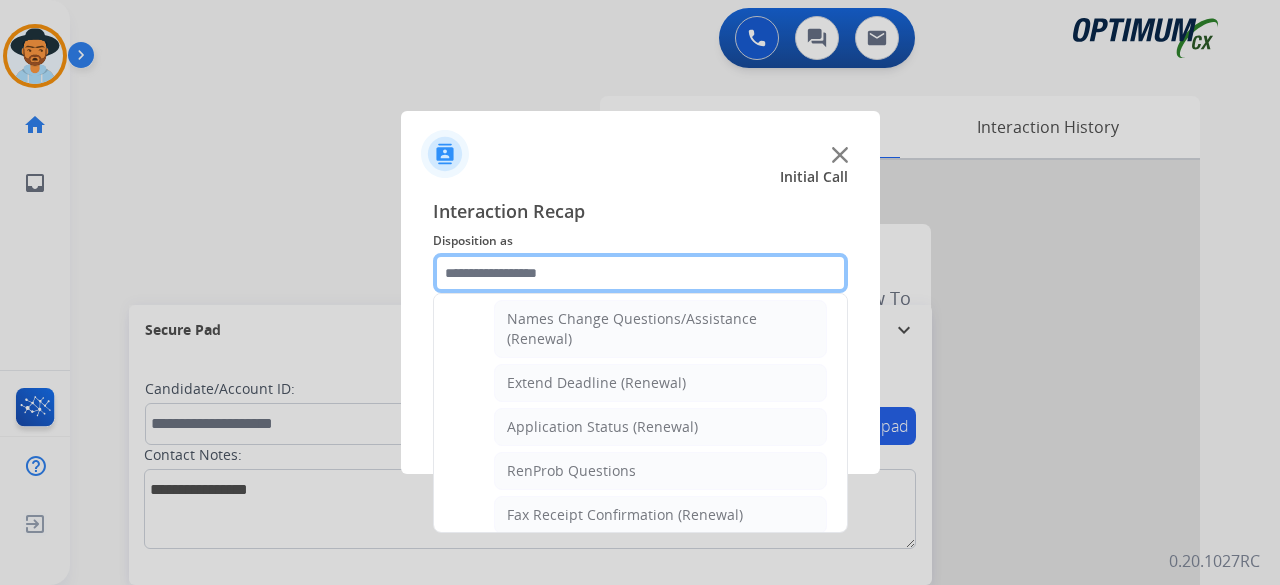scroll, scrollTop: 410, scrollLeft: 0, axis: vertical 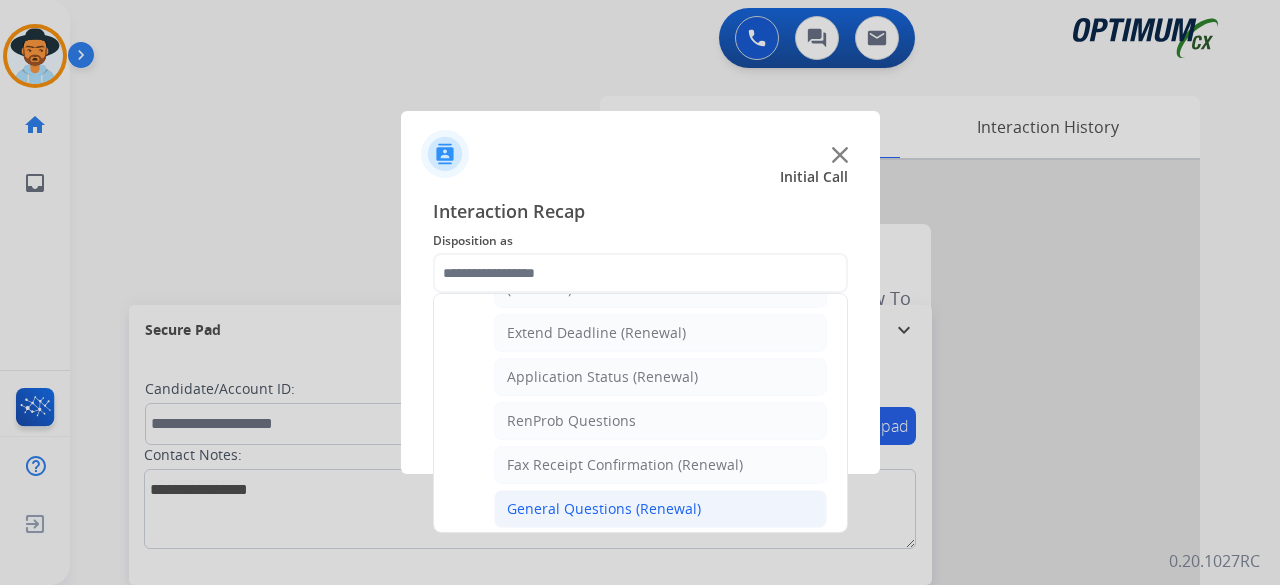 click on "General Questions (Renewal)" 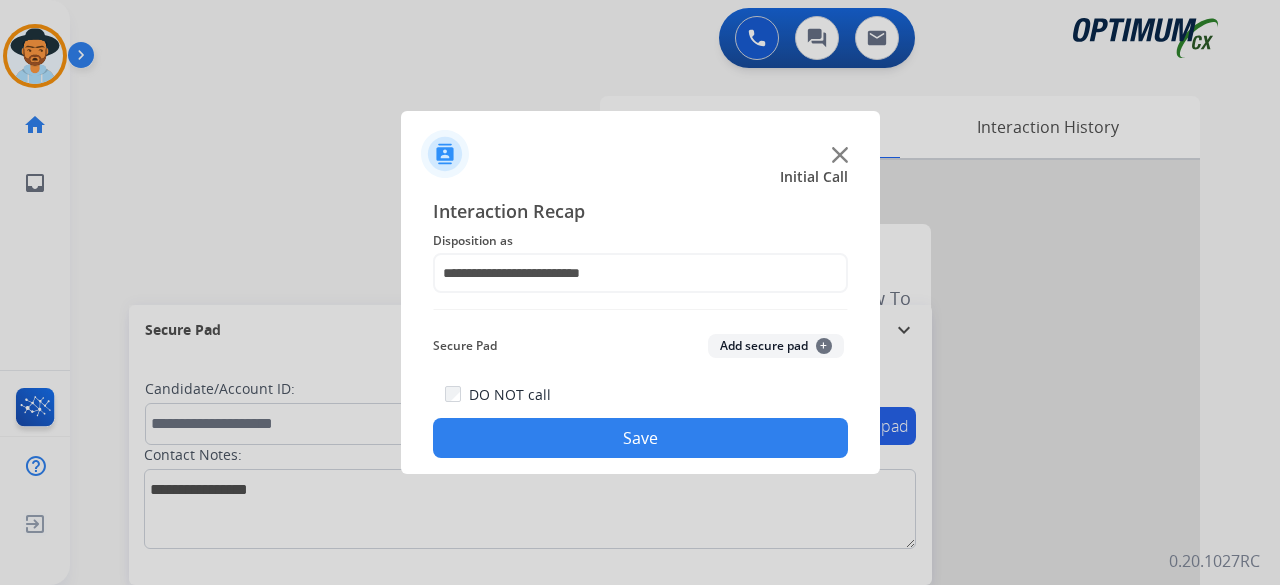 click on "Add secure pad  +" 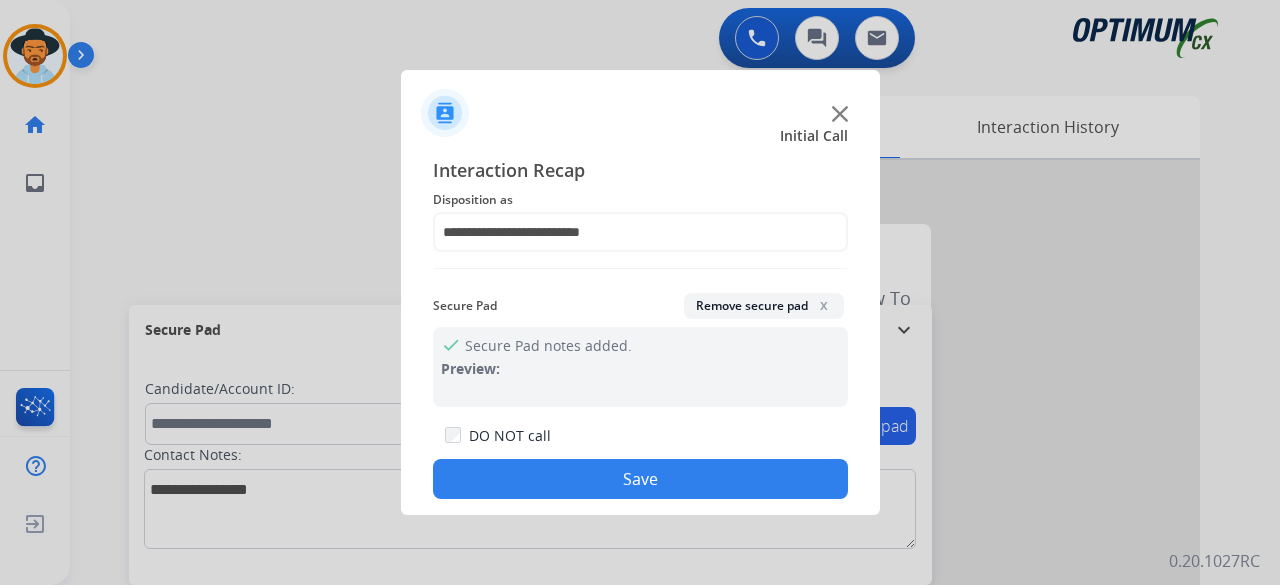 click on "Save" 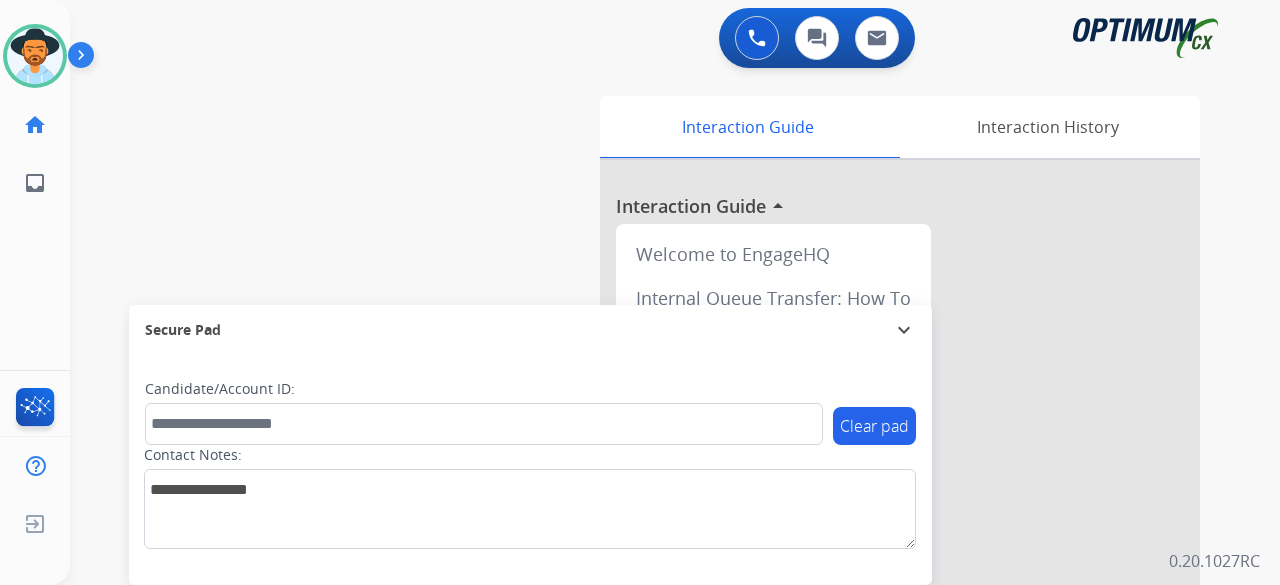click on "swap_horiz Break voice bridge close_fullscreen Connect 3-Way Call merge_type Separate 3-Way Call  Interaction Guide   Interaction History  Interaction Guide arrow_drop_up  Welcome to EngageHQ   Internal Queue Transfer: How To  Secure Pad expand_more Clear pad Candidate/Account ID: Contact Notes:" at bounding box center (651, 489) 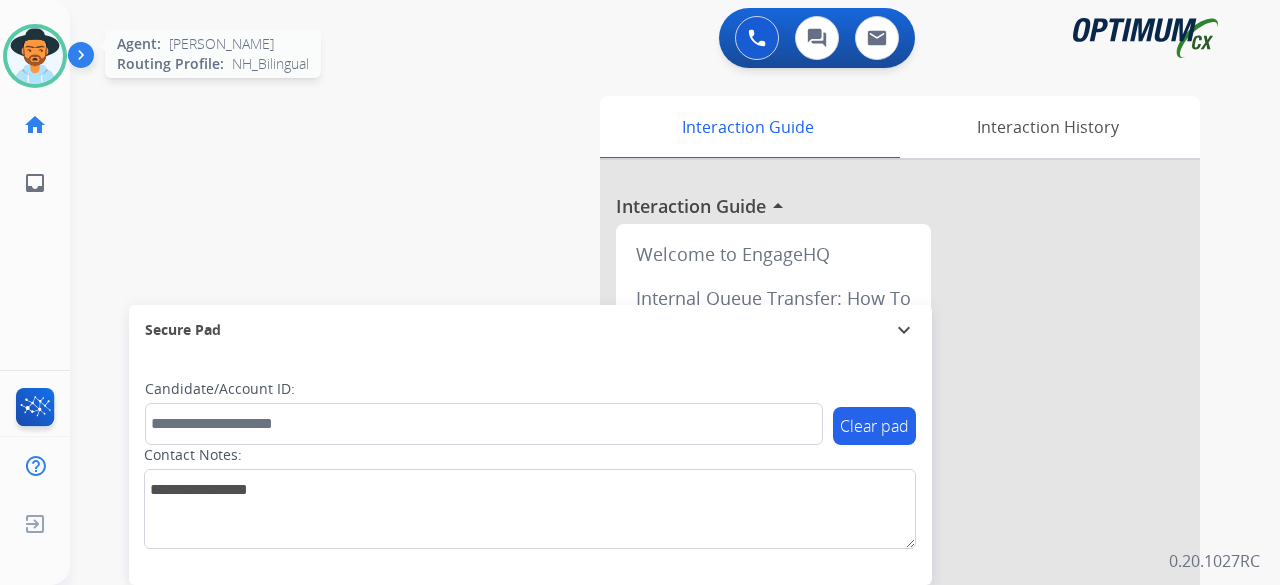drag, startPoint x: 154, startPoint y: 163, endPoint x: 43, endPoint y: 63, distance: 149.40215 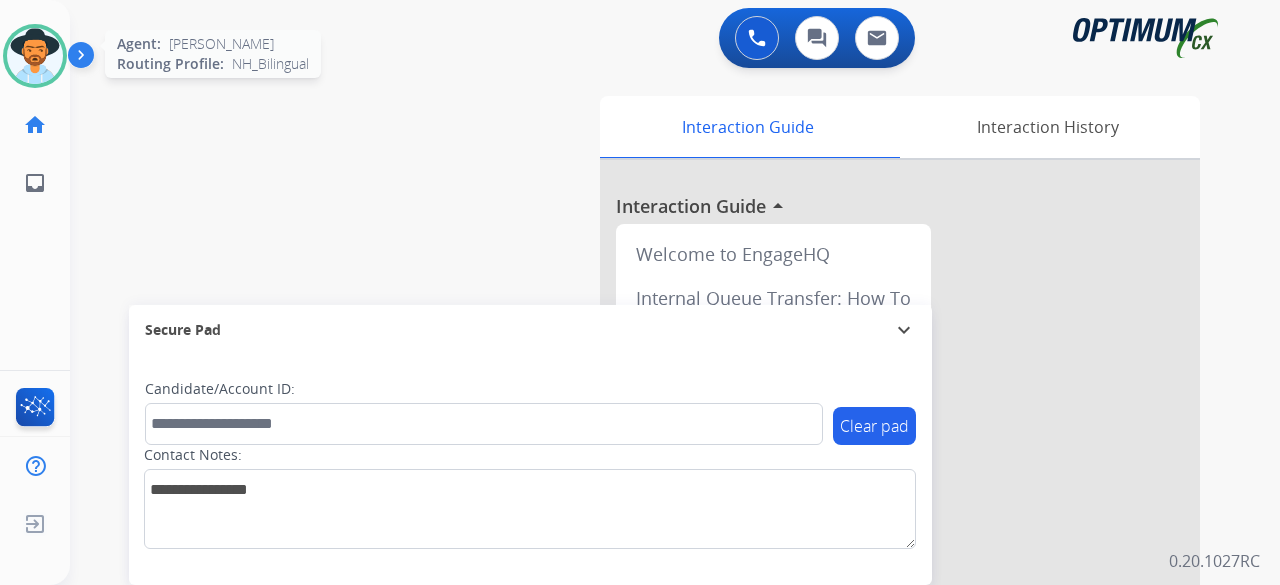 click at bounding box center (35, 56) 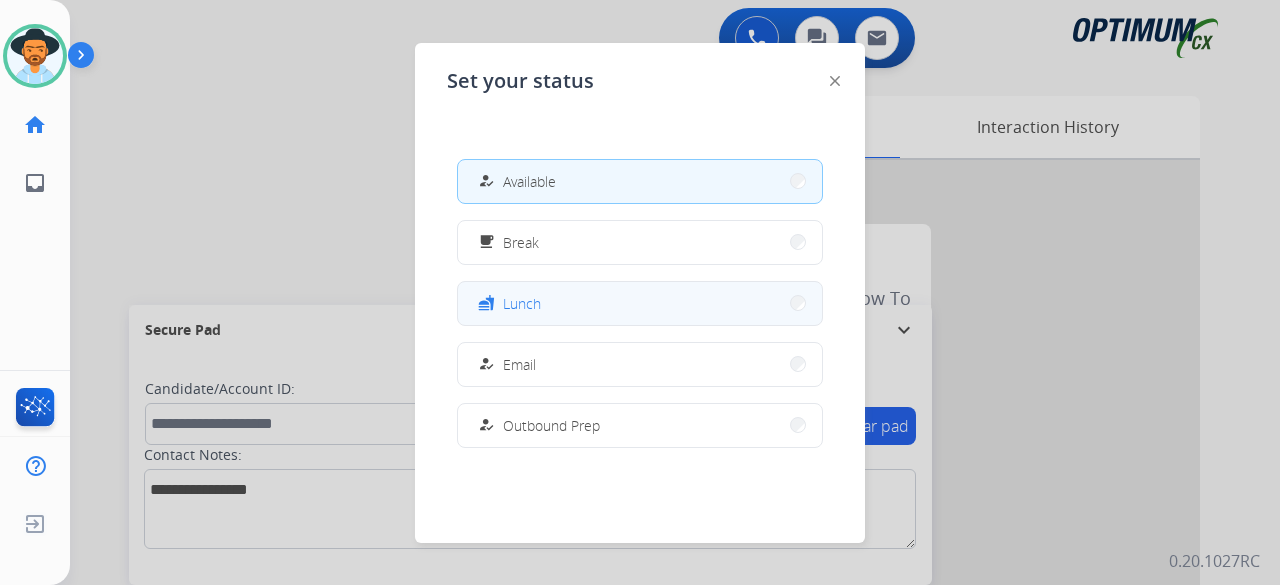 click on "Lunch" at bounding box center (522, 303) 